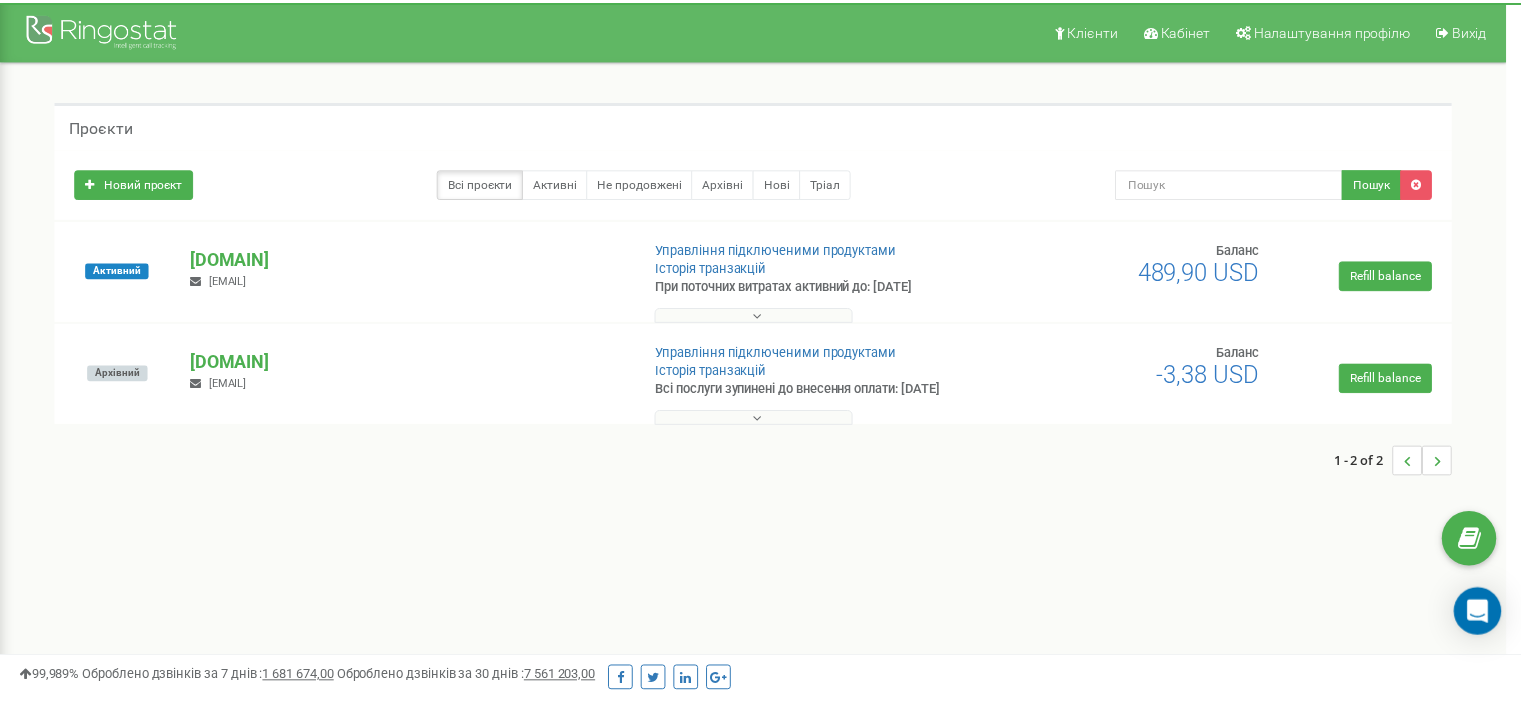 scroll, scrollTop: 0, scrollLeft: 0, axis: both 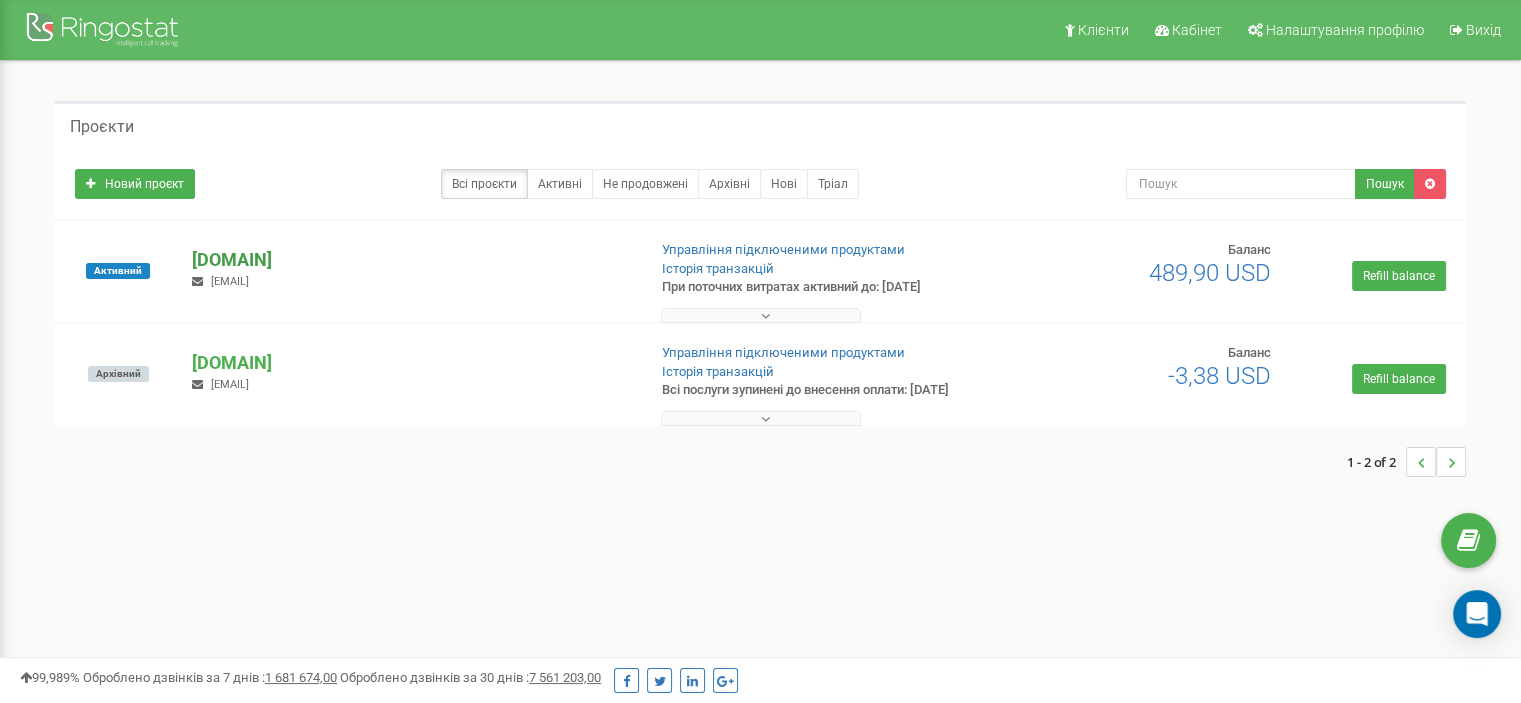 click on "[DOMAIN]" at bounding box center [410, 260] 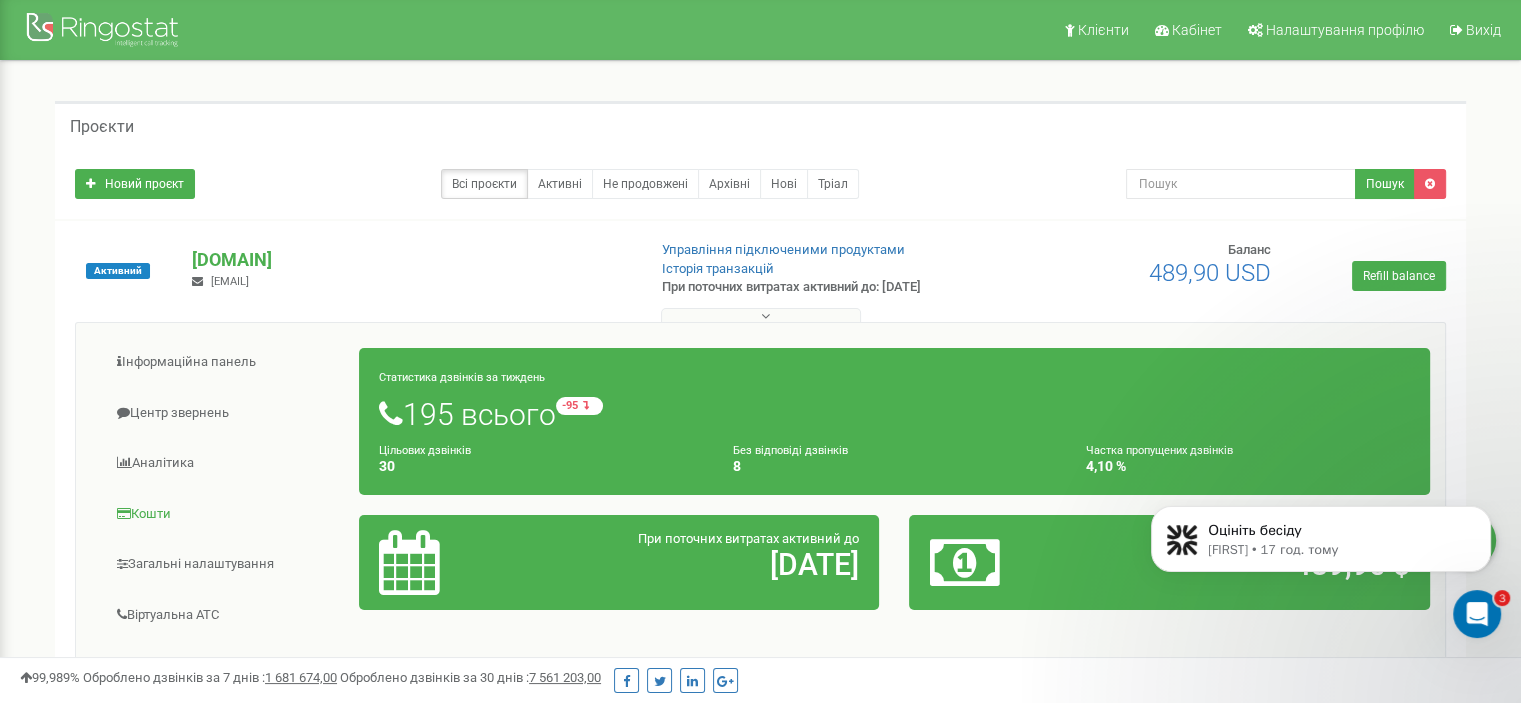 scroll, scrollTop: 0, scrollLeft: 0, axis: both 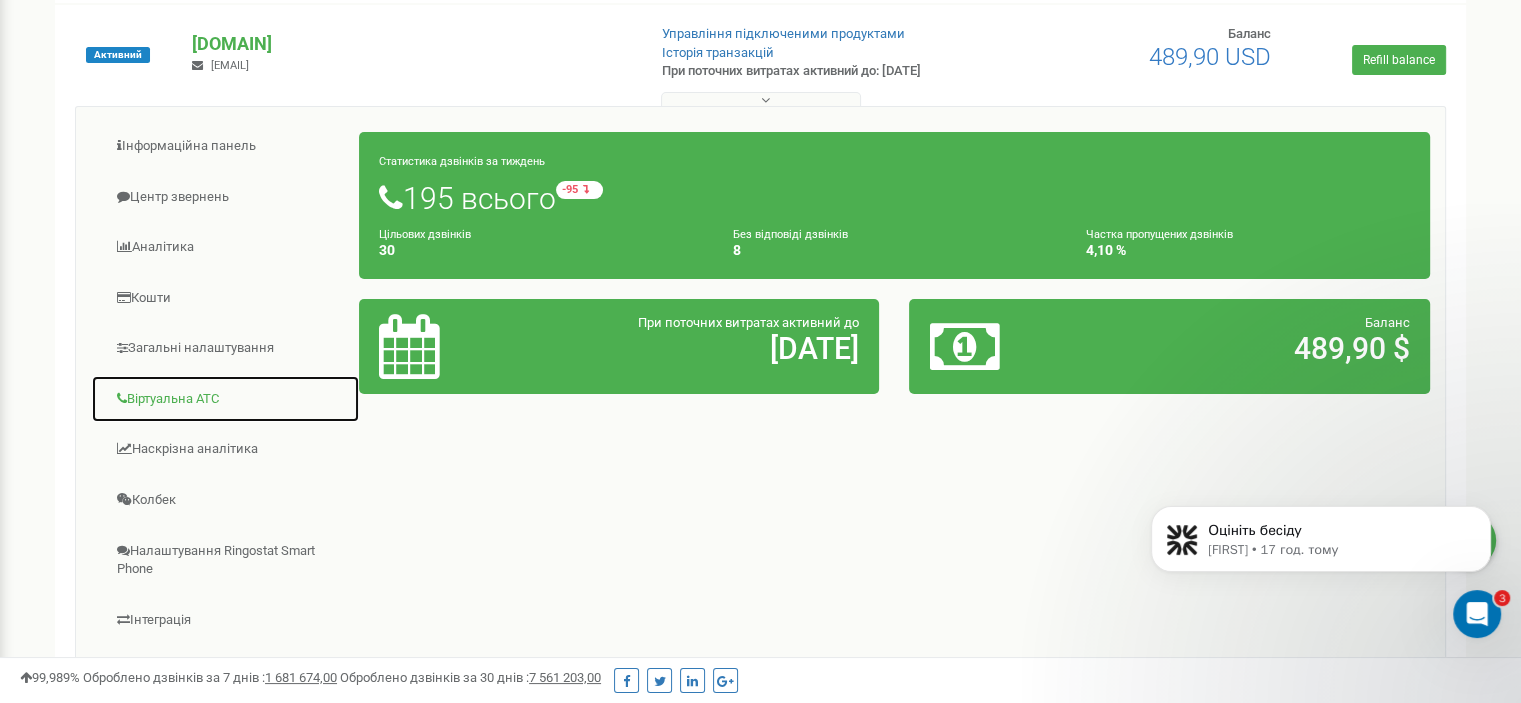 click on "Віртуальна АТС" at bounding box center [225, 399] 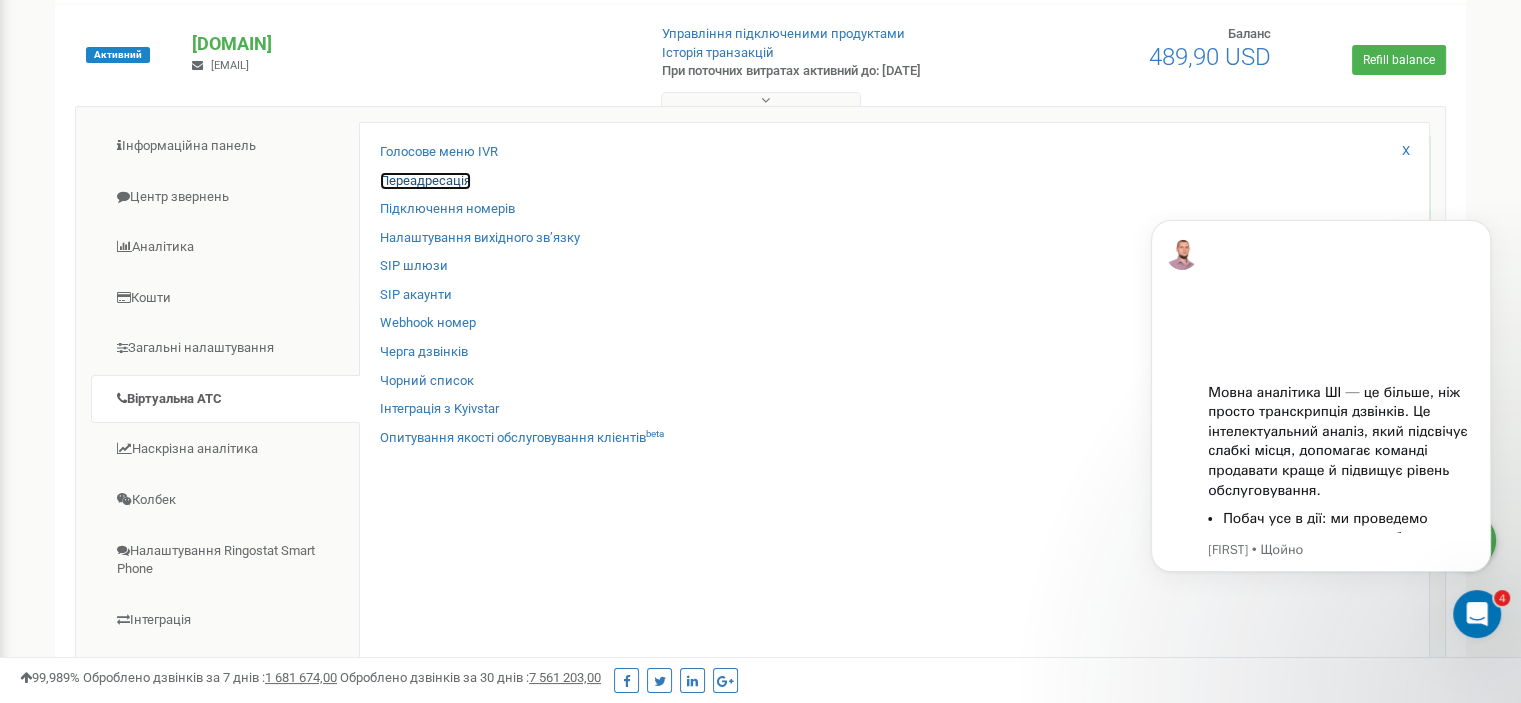 click on "Переадресація" at bounding box center [425, 181] 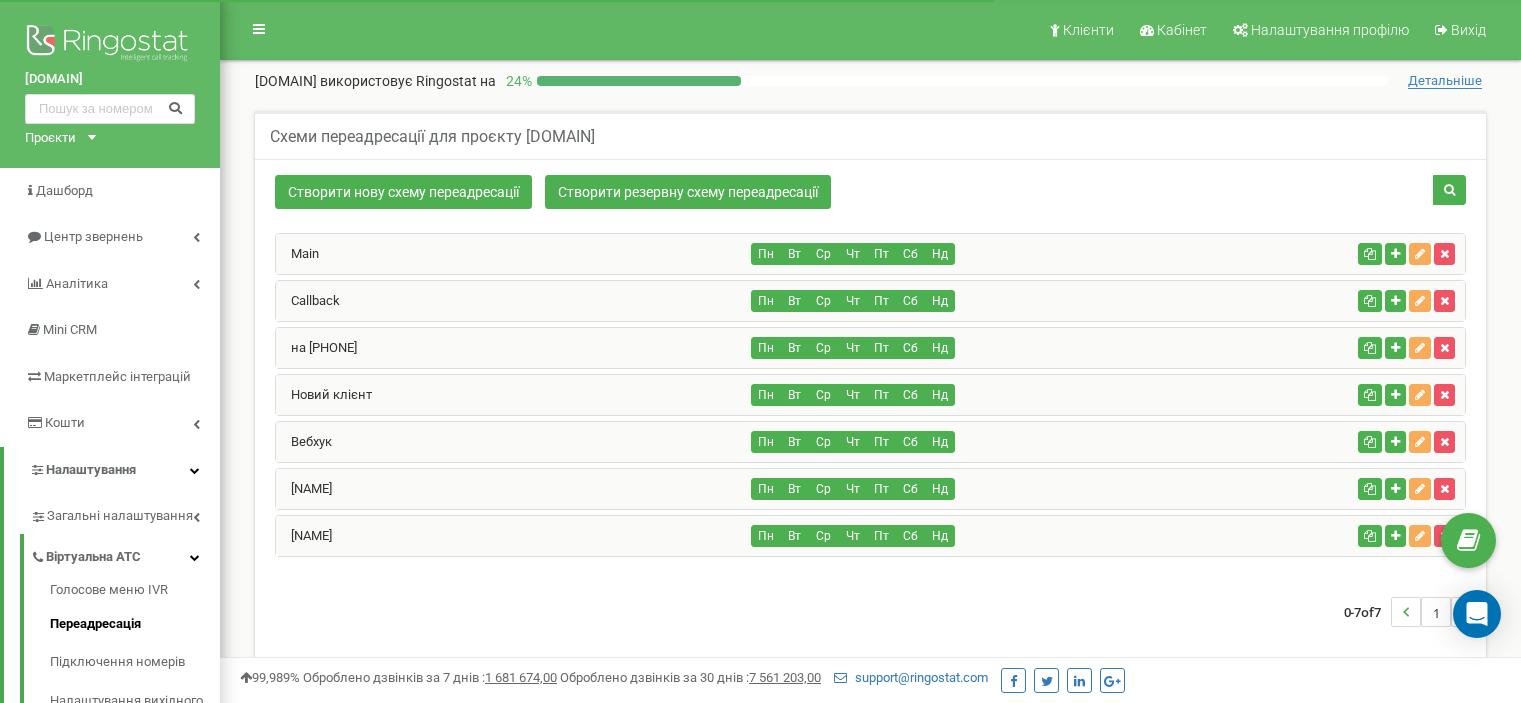 scroll, scrollTop: 0, scrollLeft: 0, axis: both 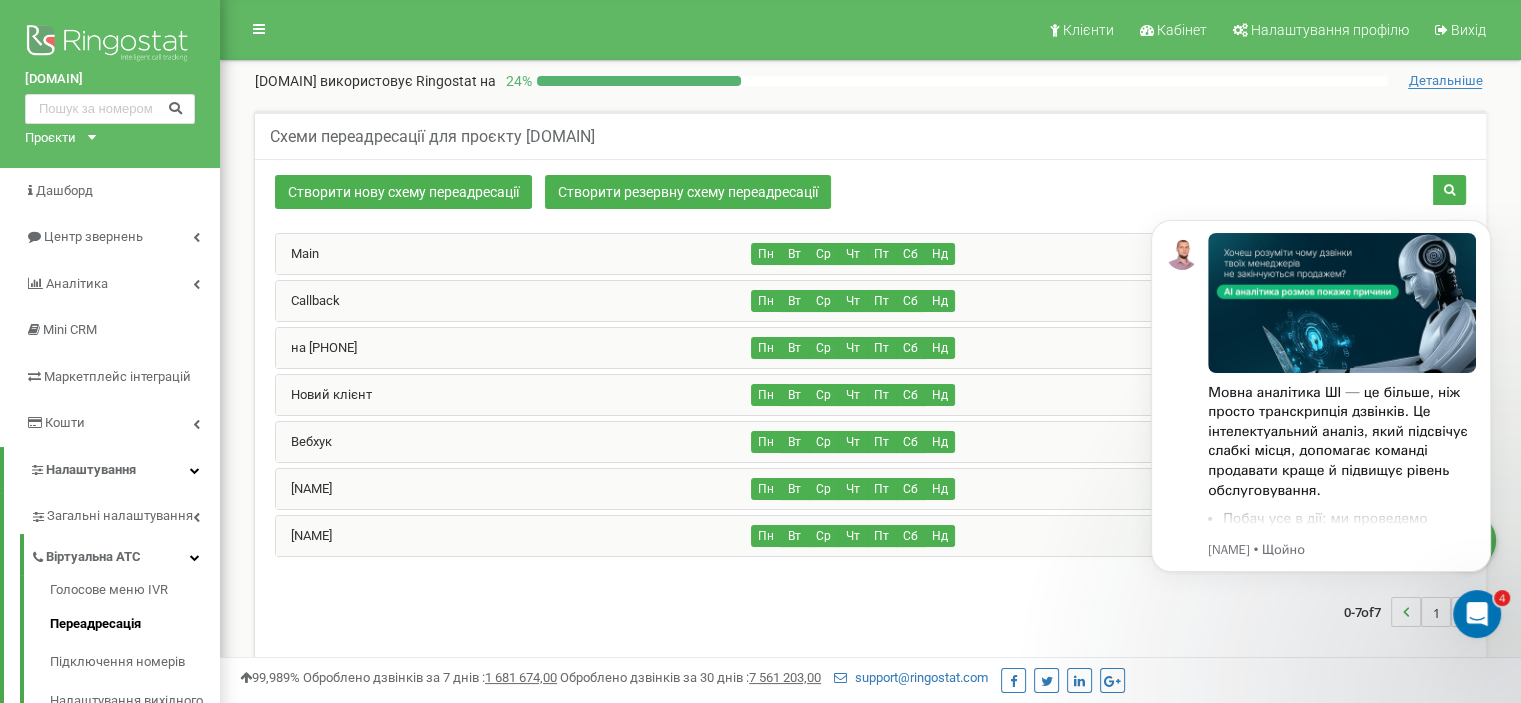 click on "Main" at bounding box center [514, 254] 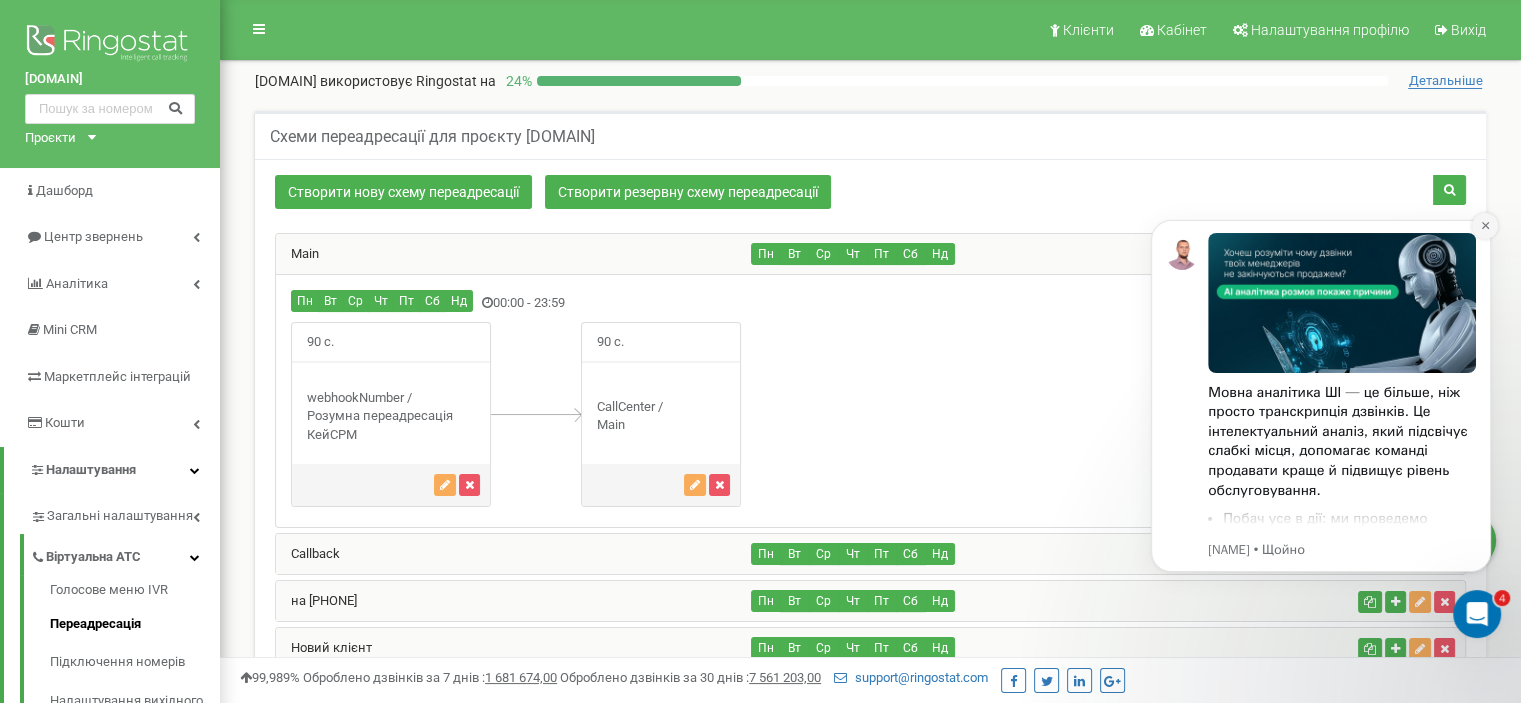 click 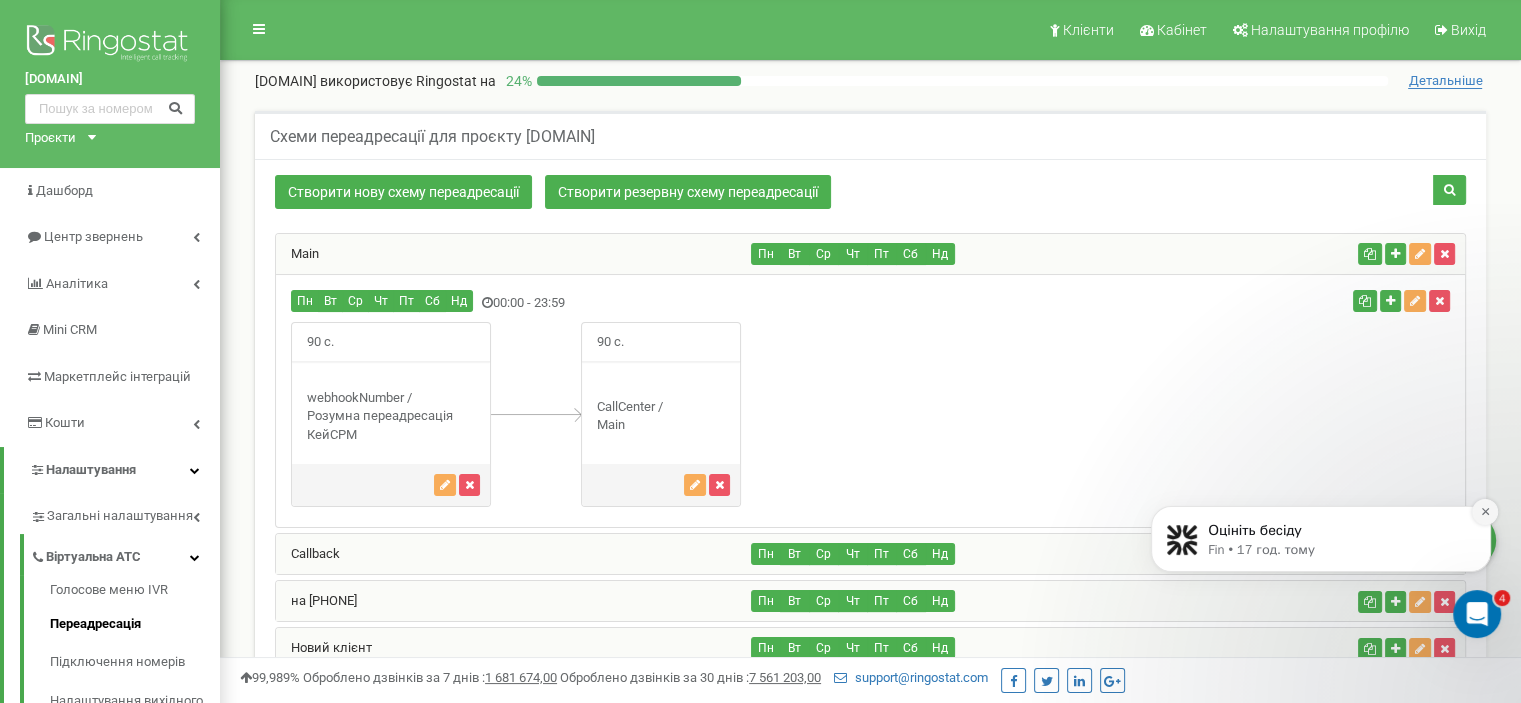 click at bounding box center (1485, 512) 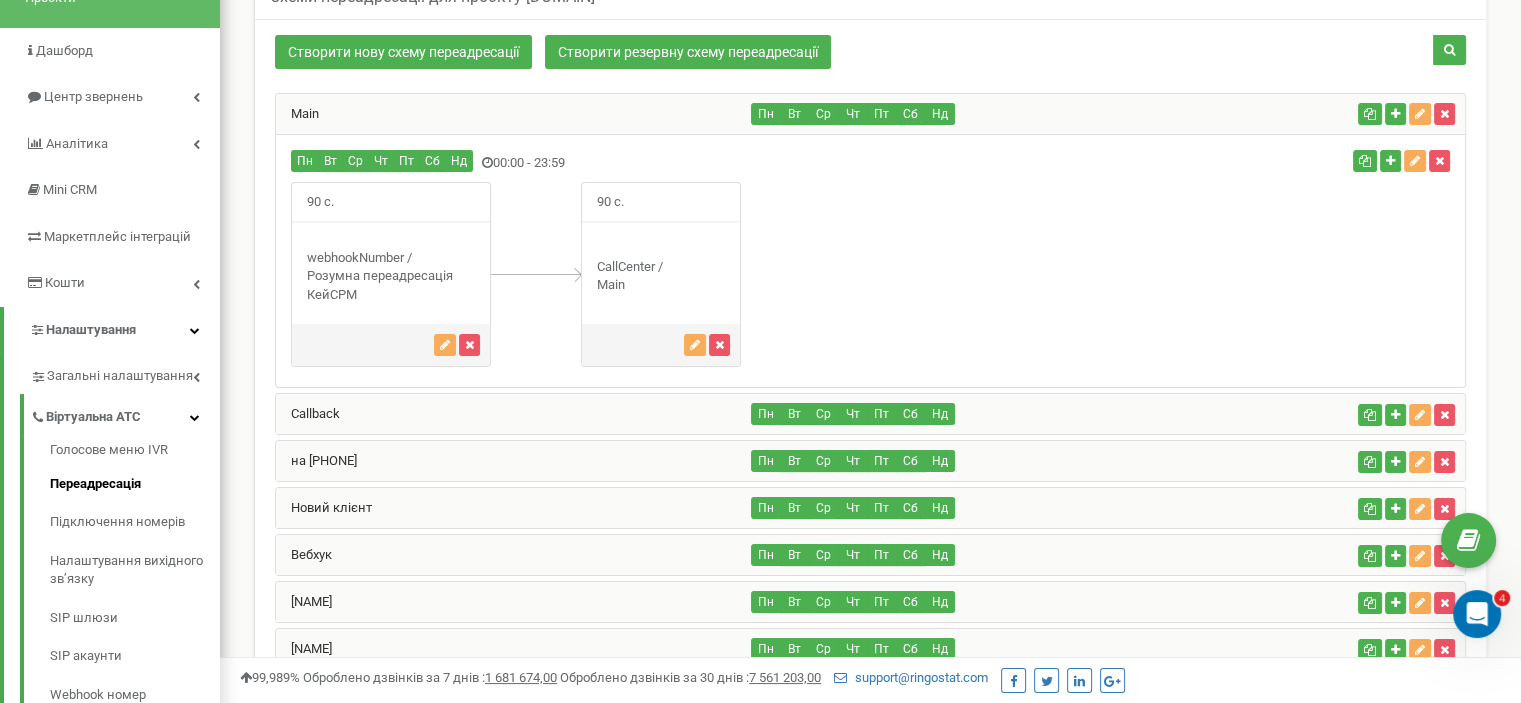 scroll, scrollTop: 0, scrollLeft: 0, axis: both 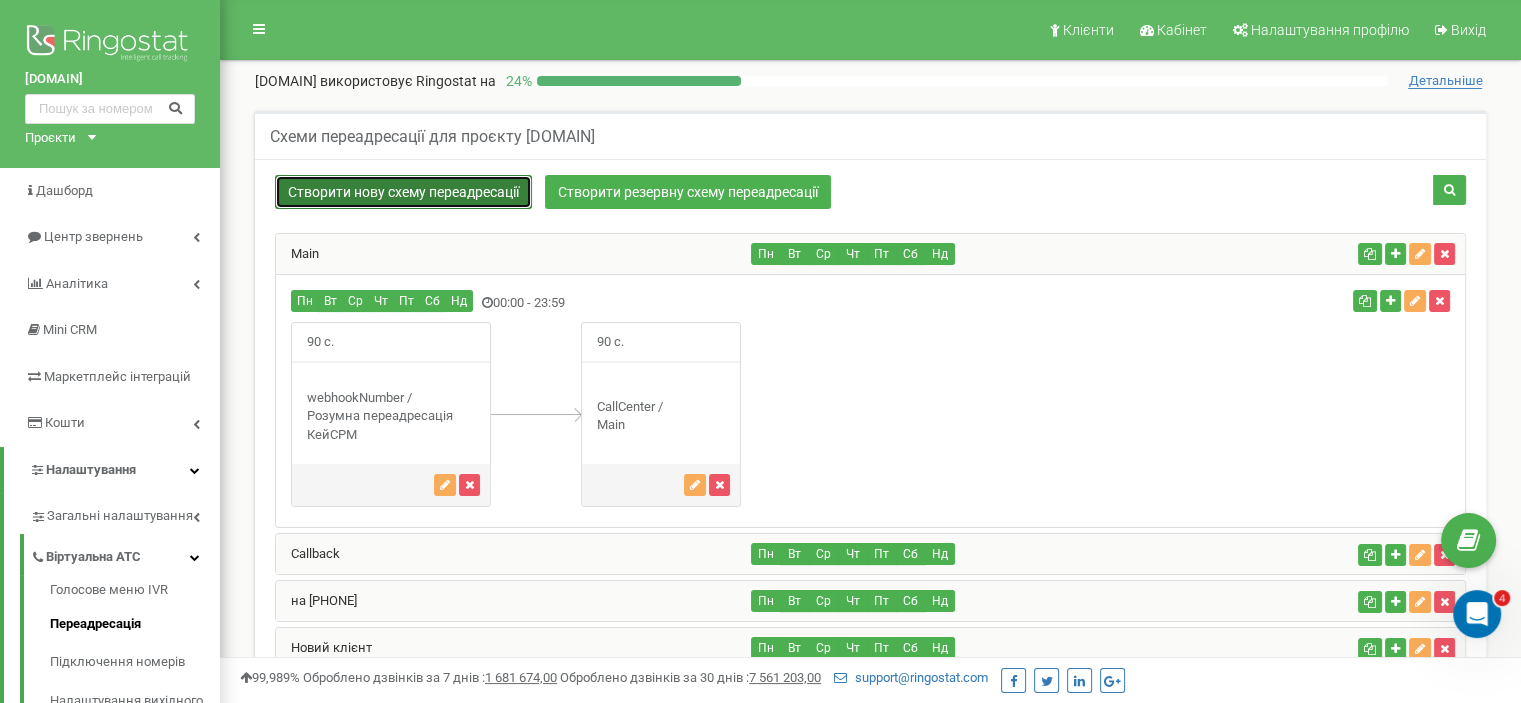 click on "Створити нову схему переадресації" at bounding box center [403, 192] 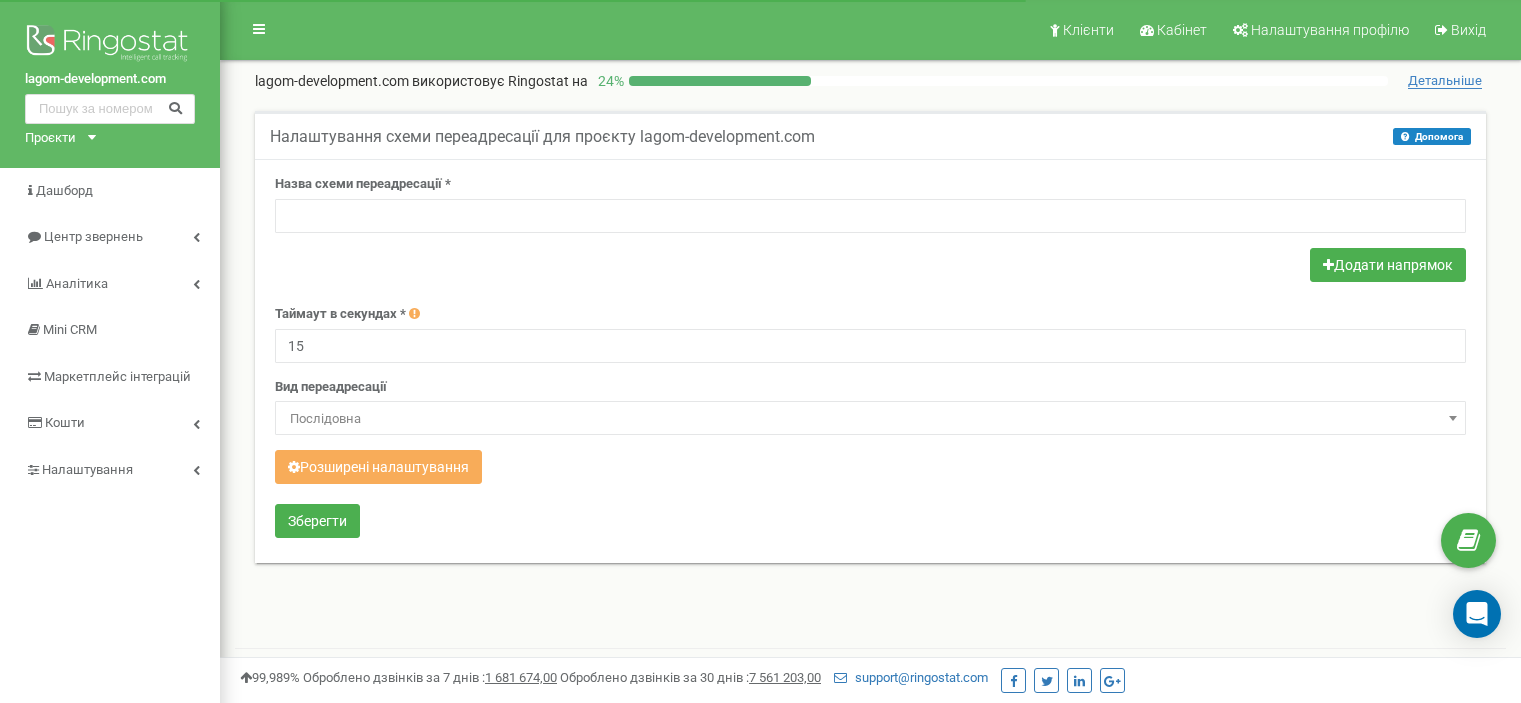 scroll, scrollTop: 0, scrollLeft: 0, axis: both 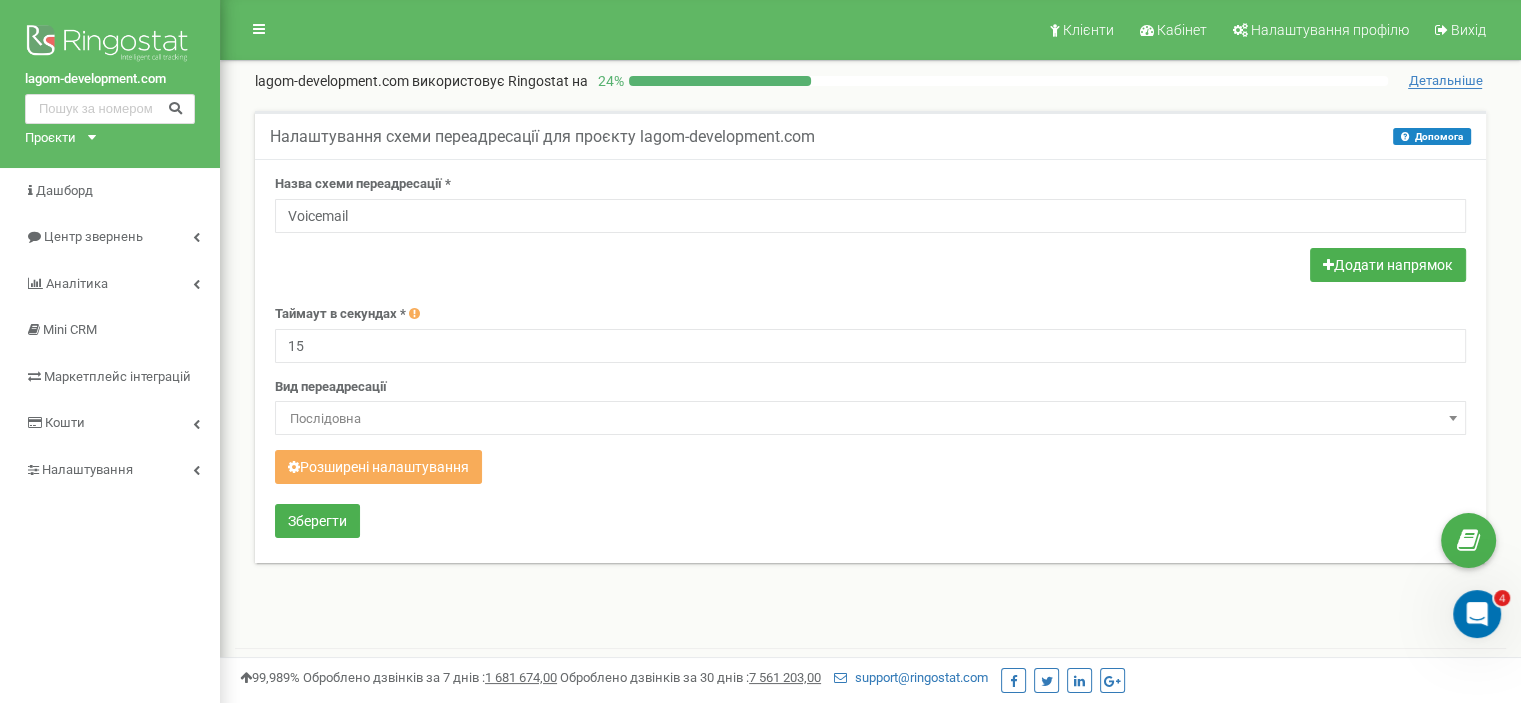 type on "Voicemail" 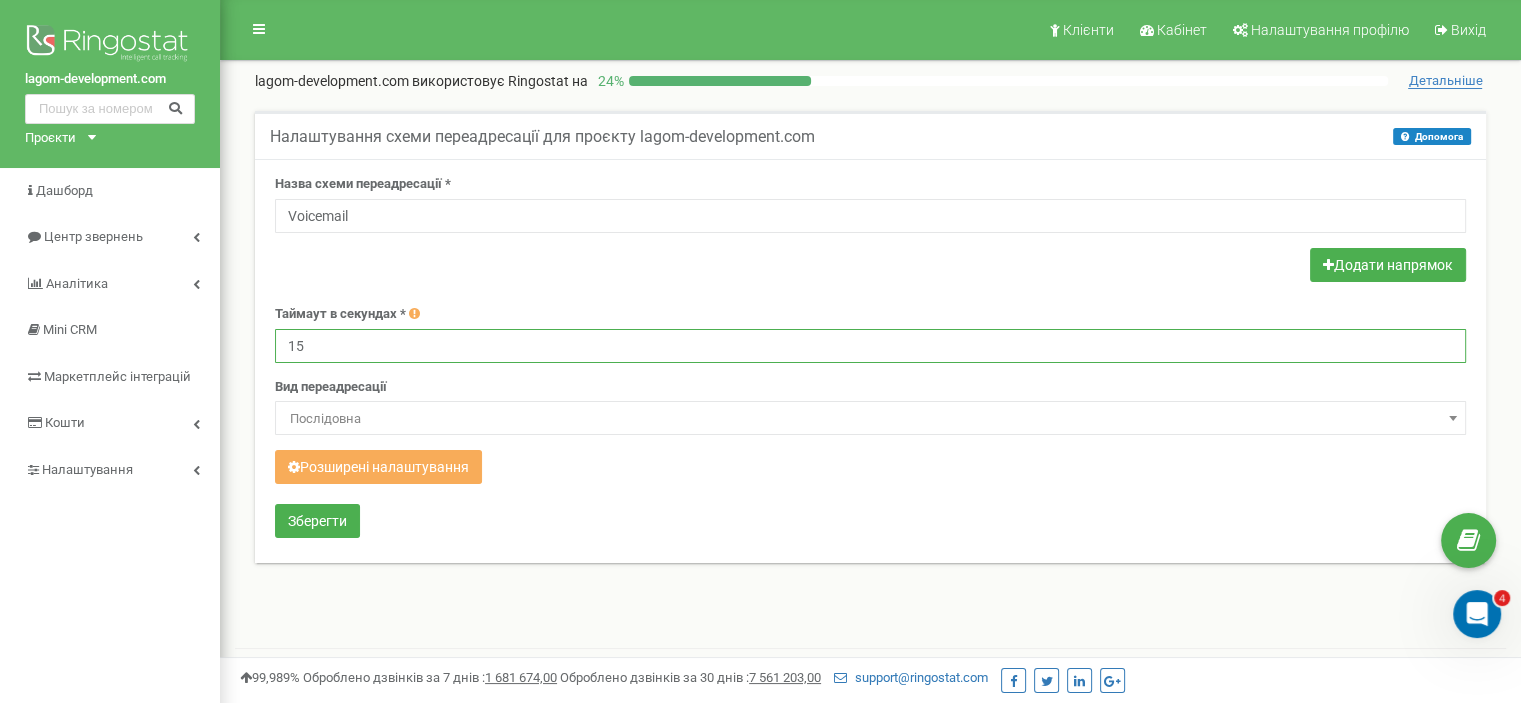 click on "15" at bounding box center (870, 346) 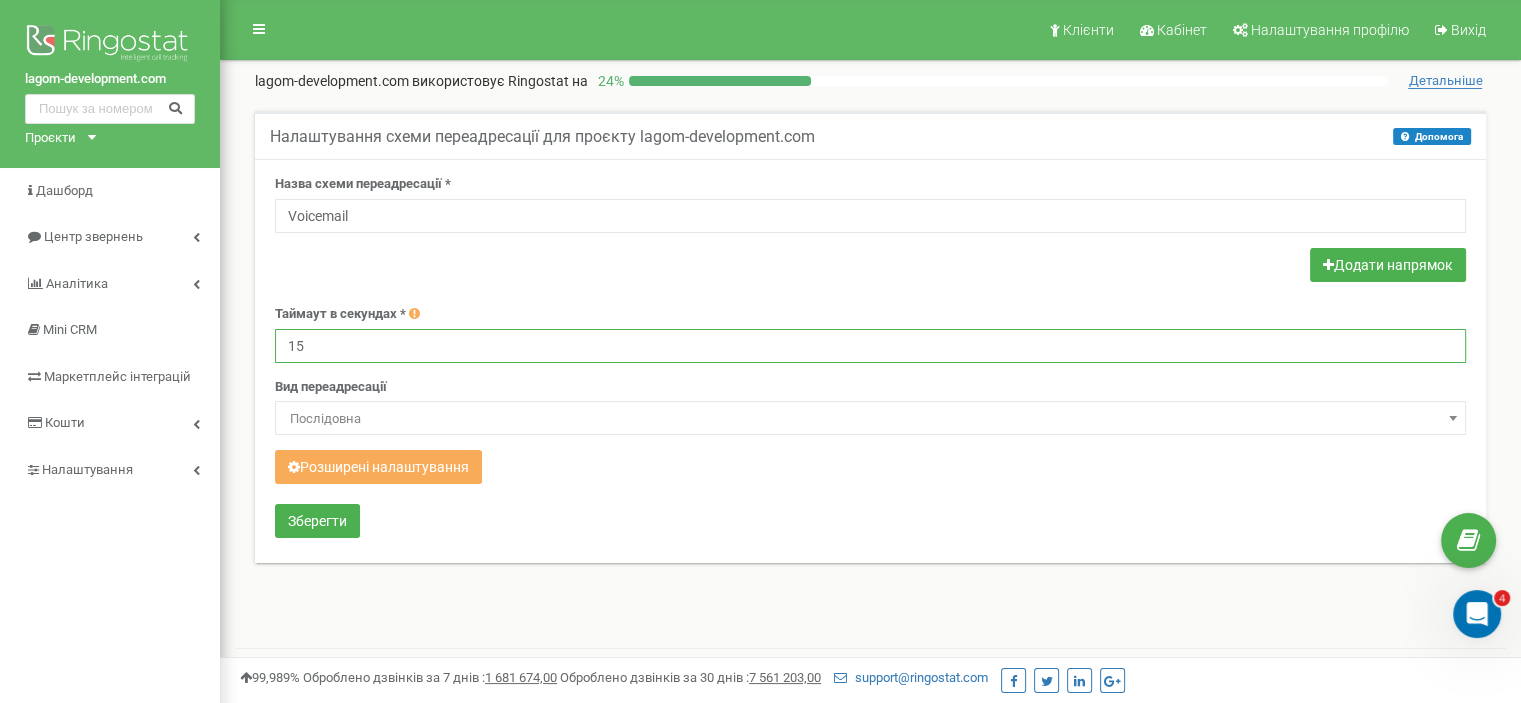type on "1" 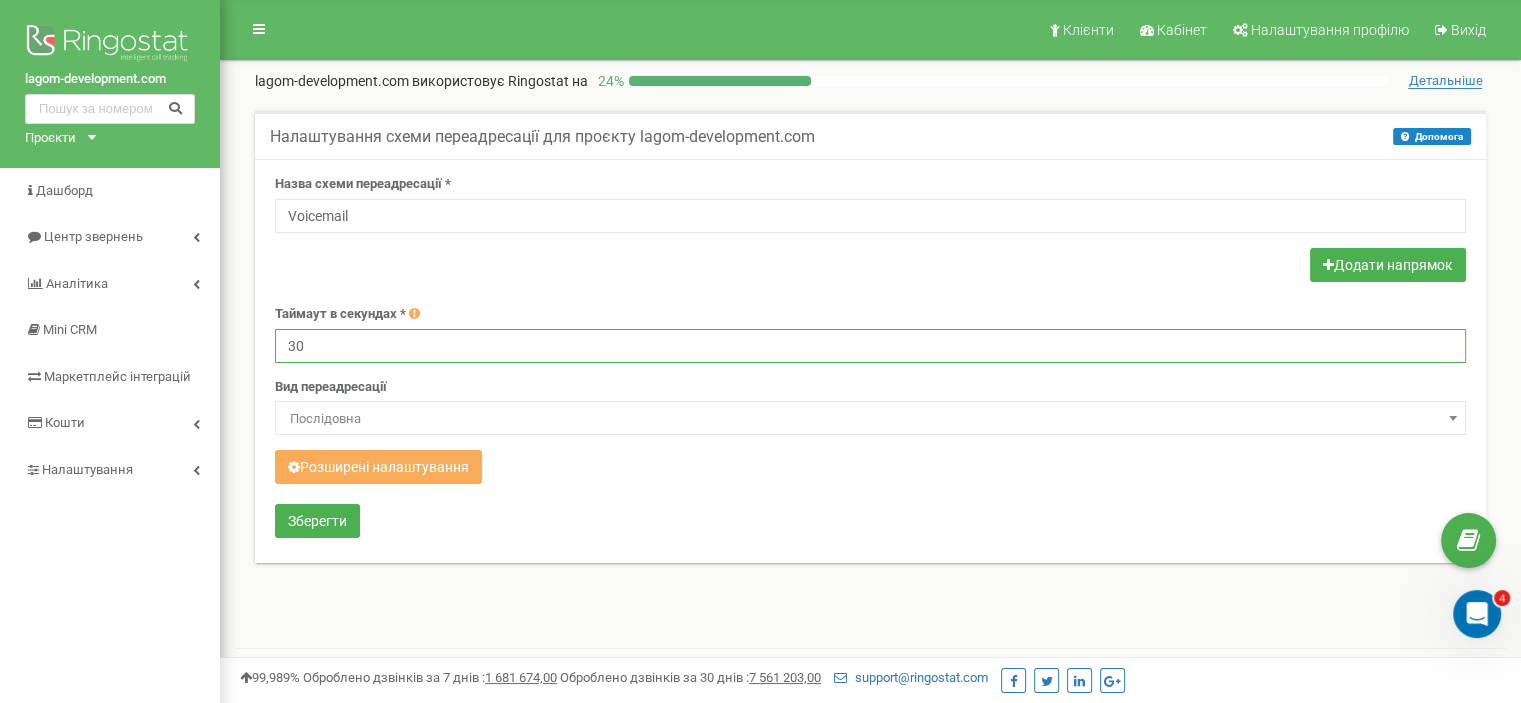 type on "30" 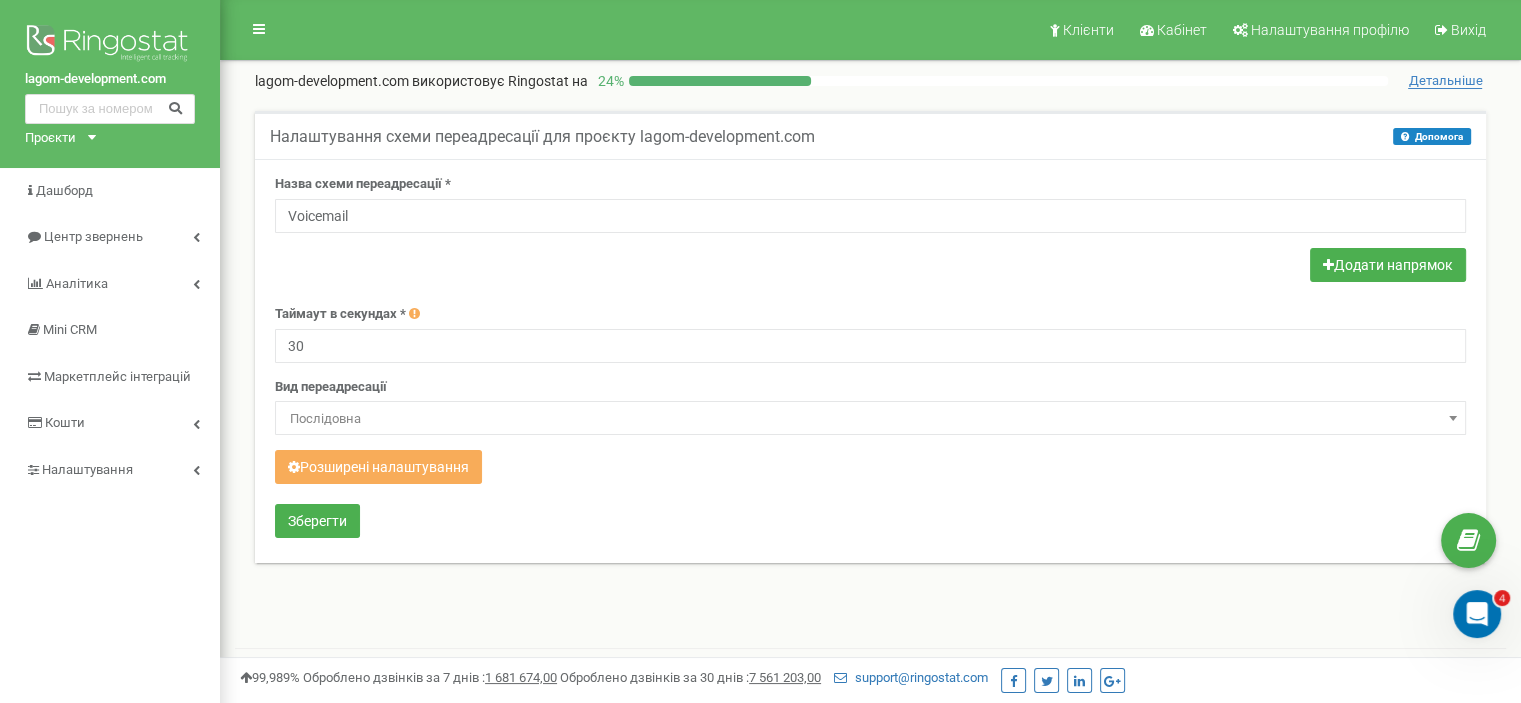 click on "Послідовна" at bounding box center [870, 419] 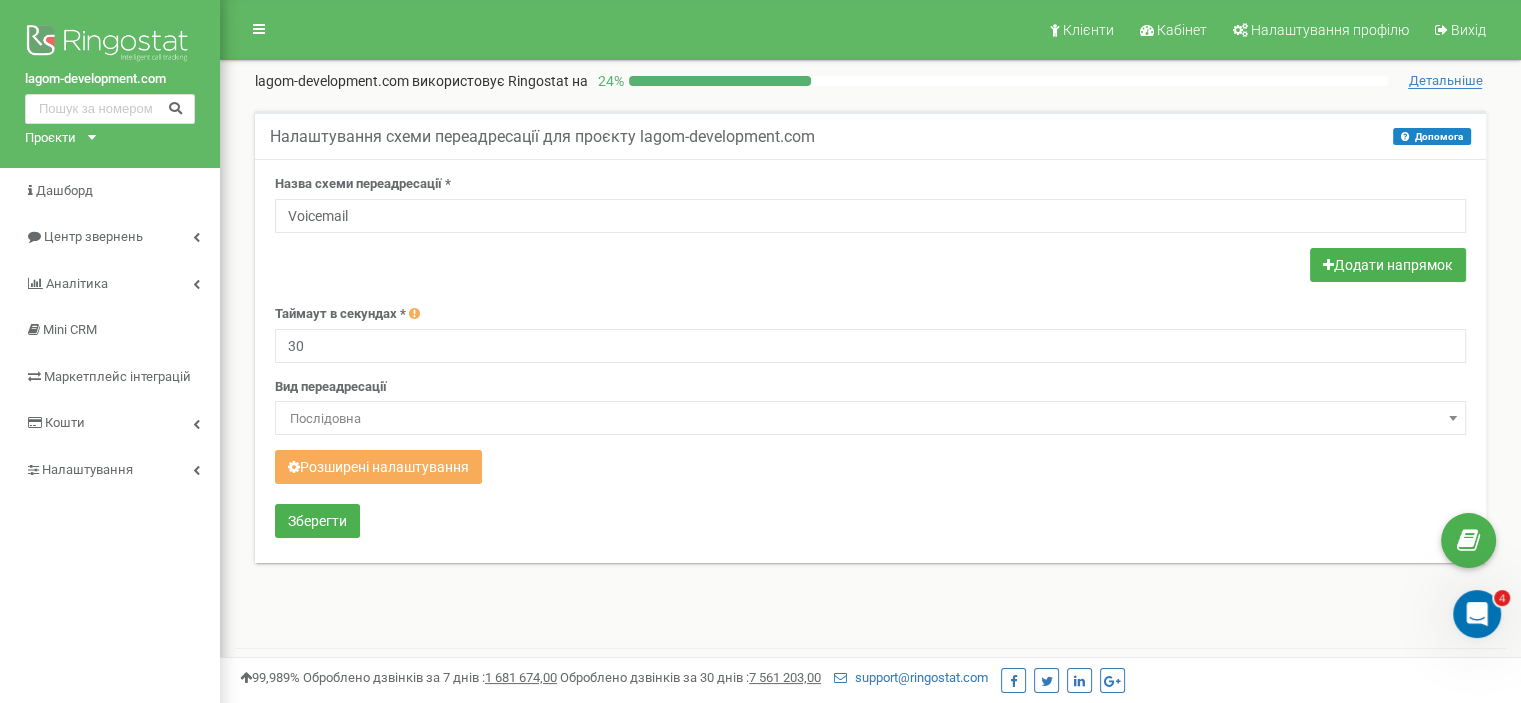 click on "Вид переадресації
Послідовна
Паралельна
Послідовна" at bounding box center [870, 407] 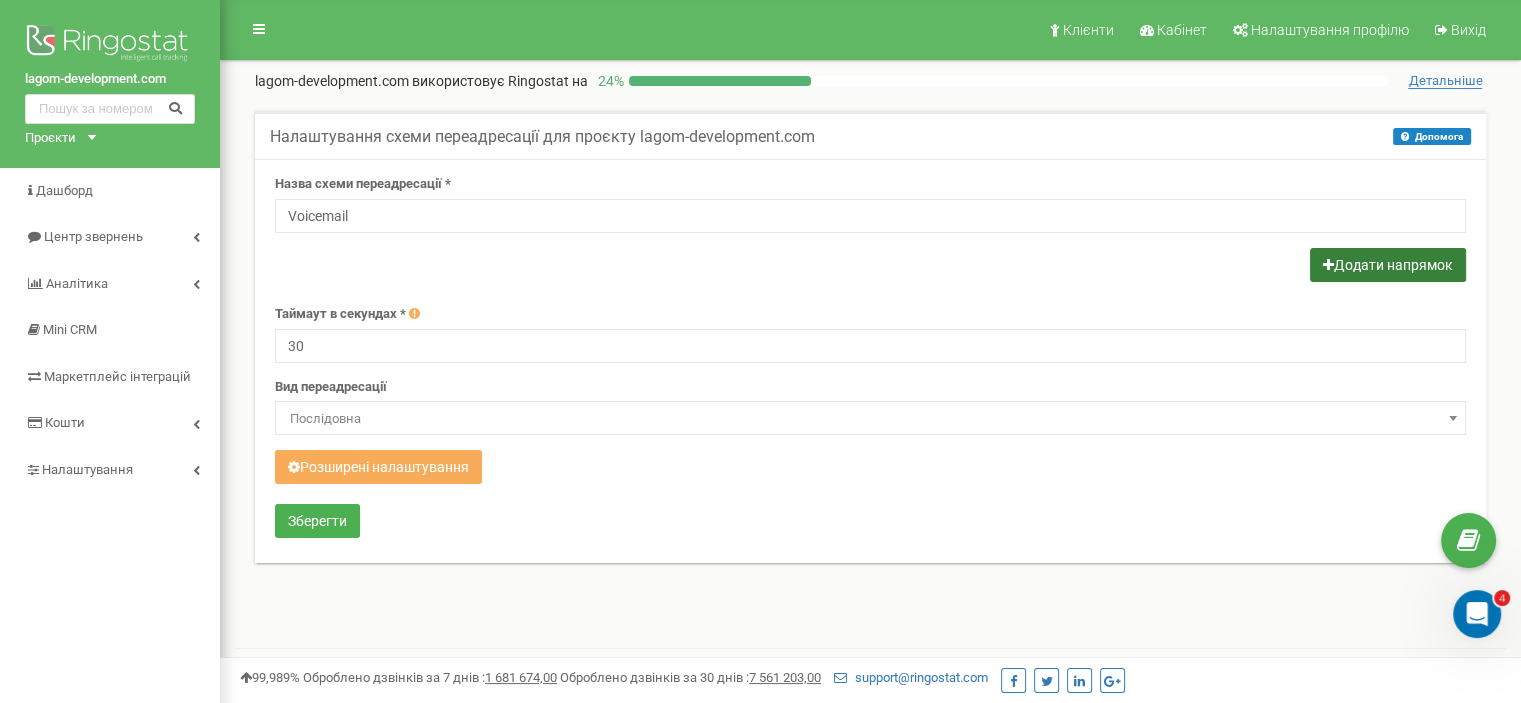 click on "Додати напрямок" at bounding box center [1388, 265] 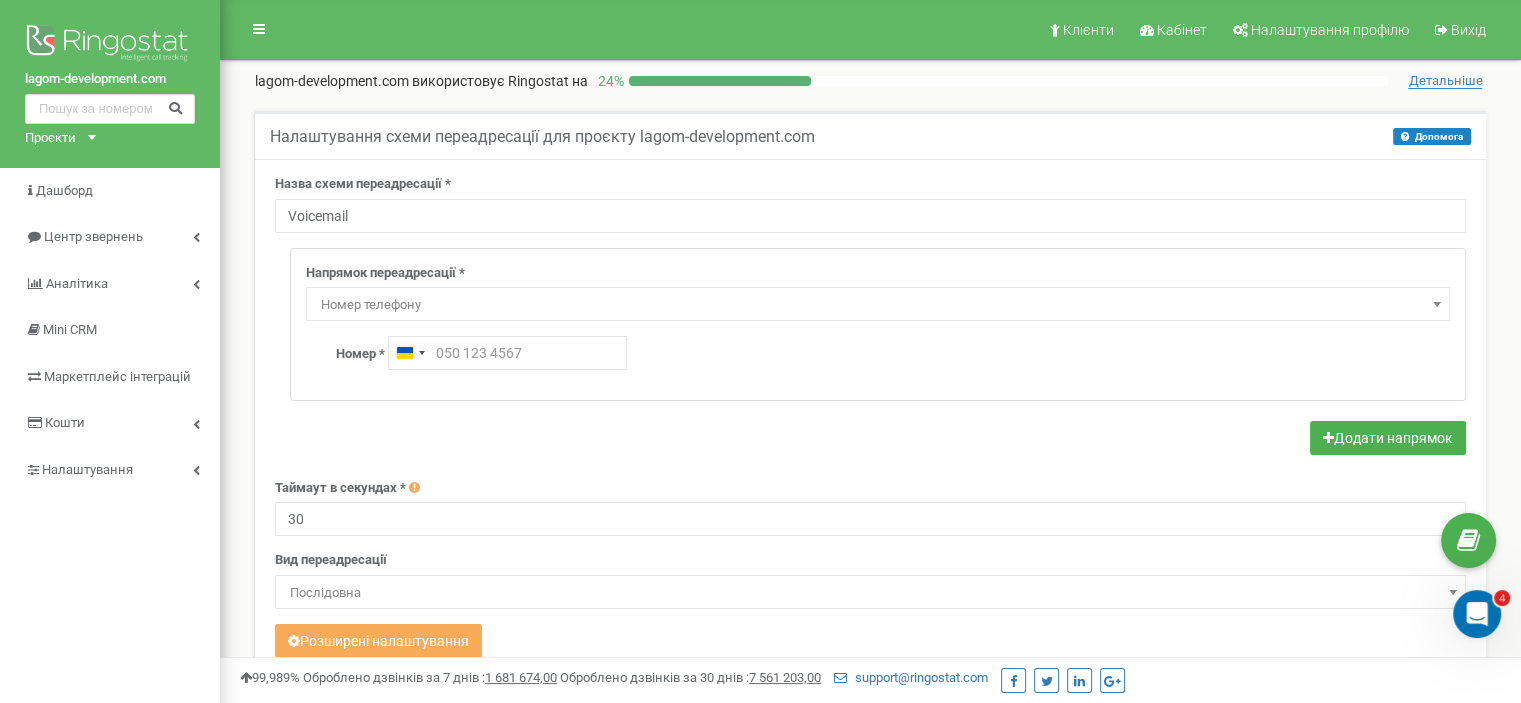 click on "Номер телефону" at bounding box center [878, 305] 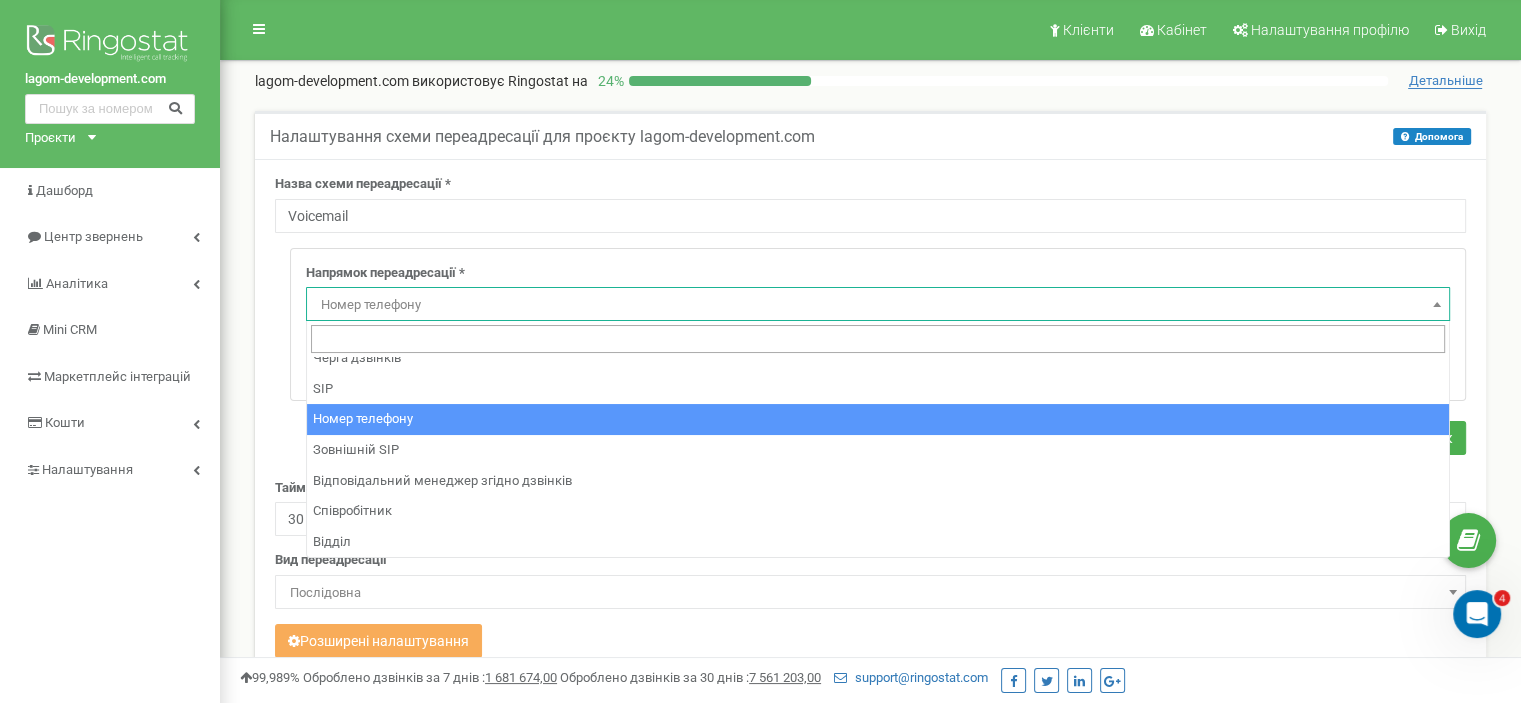 scroll, scrollTop: 0, scrollLeft: 0, axis: both 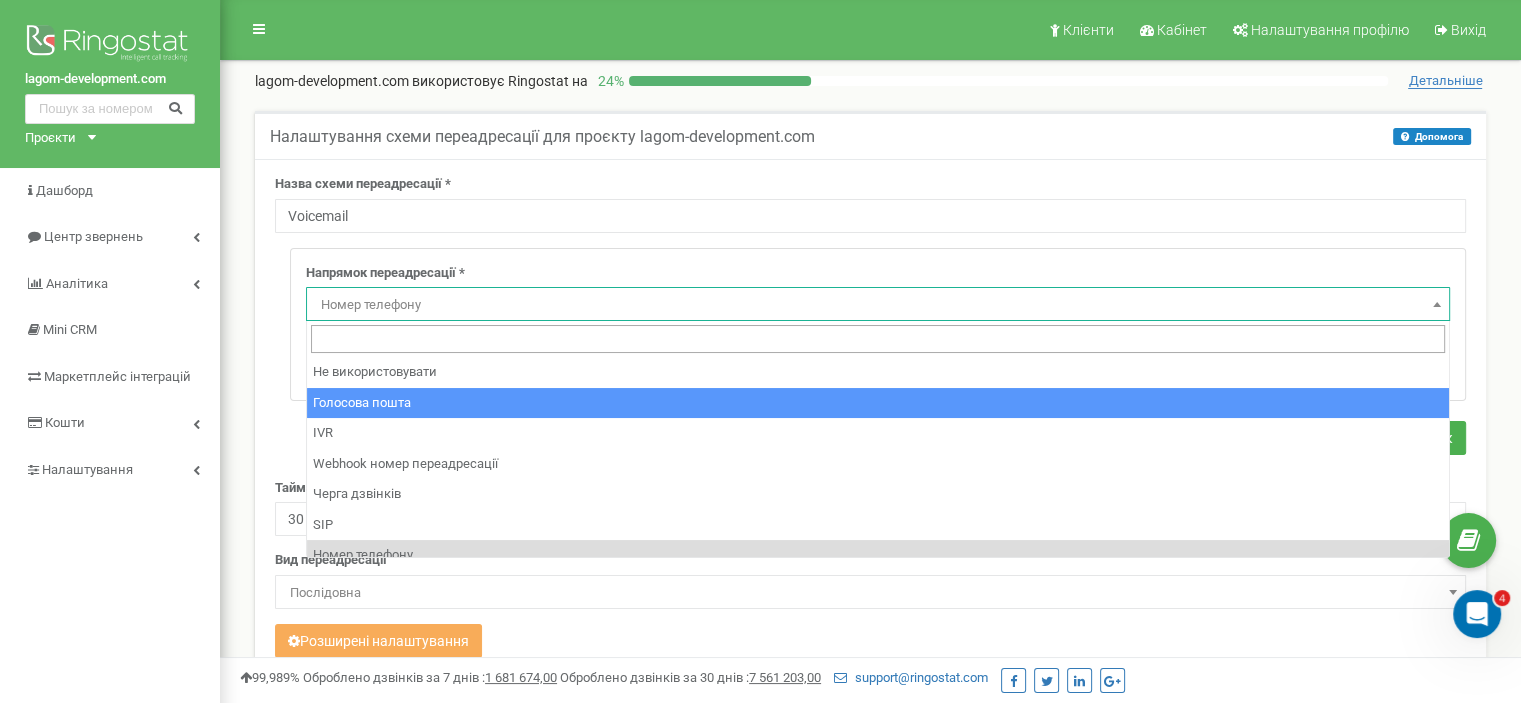 select on "Voicemail" 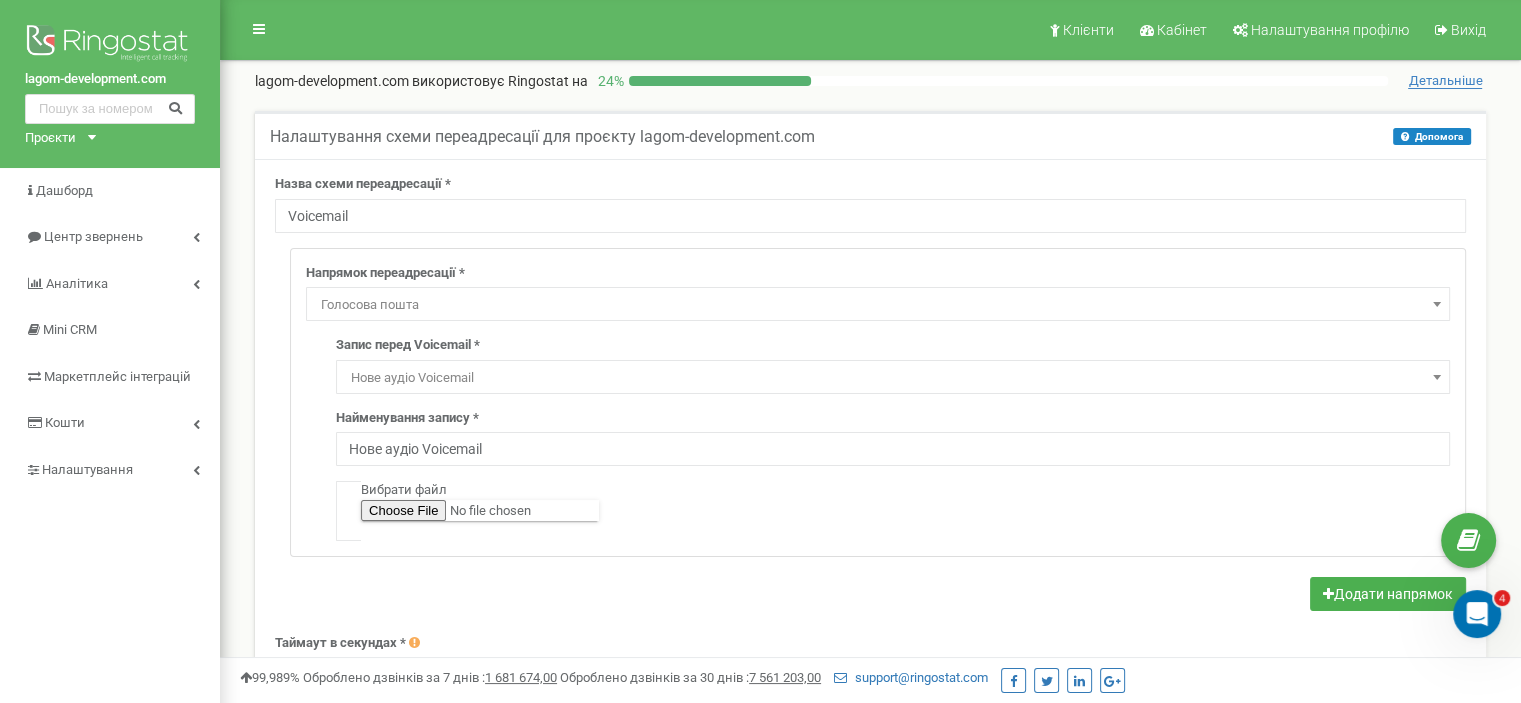 click on "Нове аудіо Voicemail" at bounding box center [893, 378] 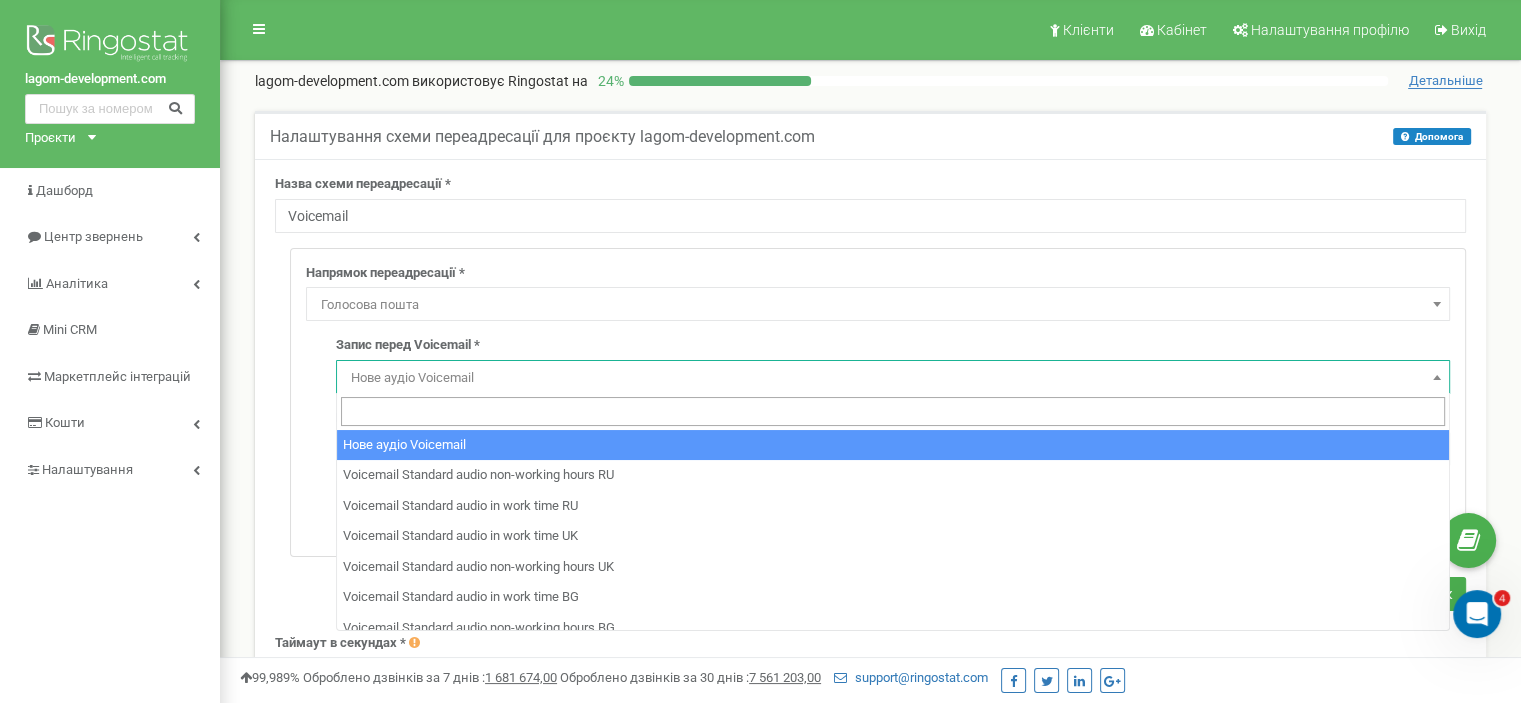 click on "Запис перед Voicemail *
Нове аудіо Voicemail
Voicemail Standard audio non-working hours RU
Voicemail Standard audio in work time RU
Voicemail Standard audio in work time UK
Voicemail Standard audio non-working hours UK
Voicemail Standard audio in work time BG
Voicemail Standard audio non-working hours BG
Voicemail Standard audio in work time PL
Voicemail Standard audio non-working hours PL
Voicemail Standard audio unavailable EN
Нове аудіо Voicemail" at bounding box center [893, 365] 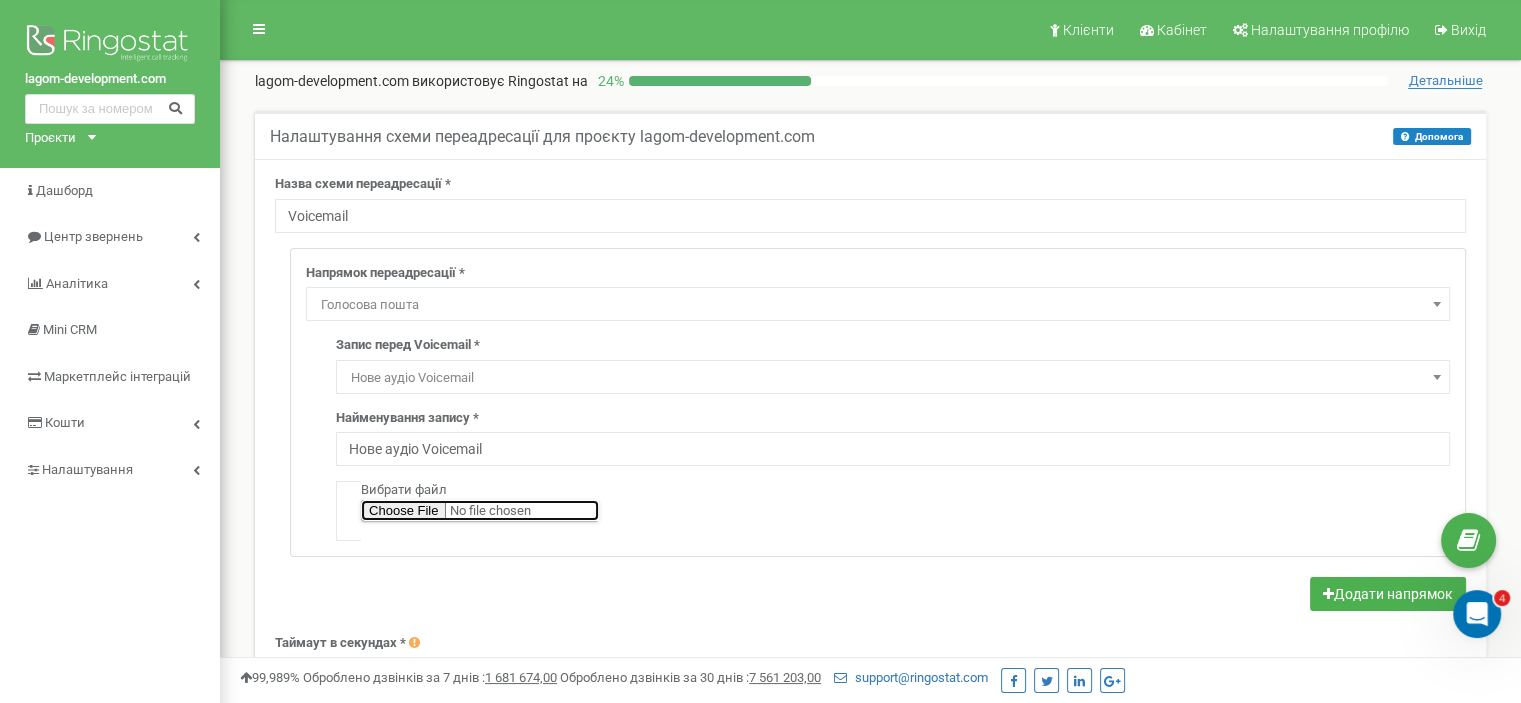 click at bounding box center (480, 510) 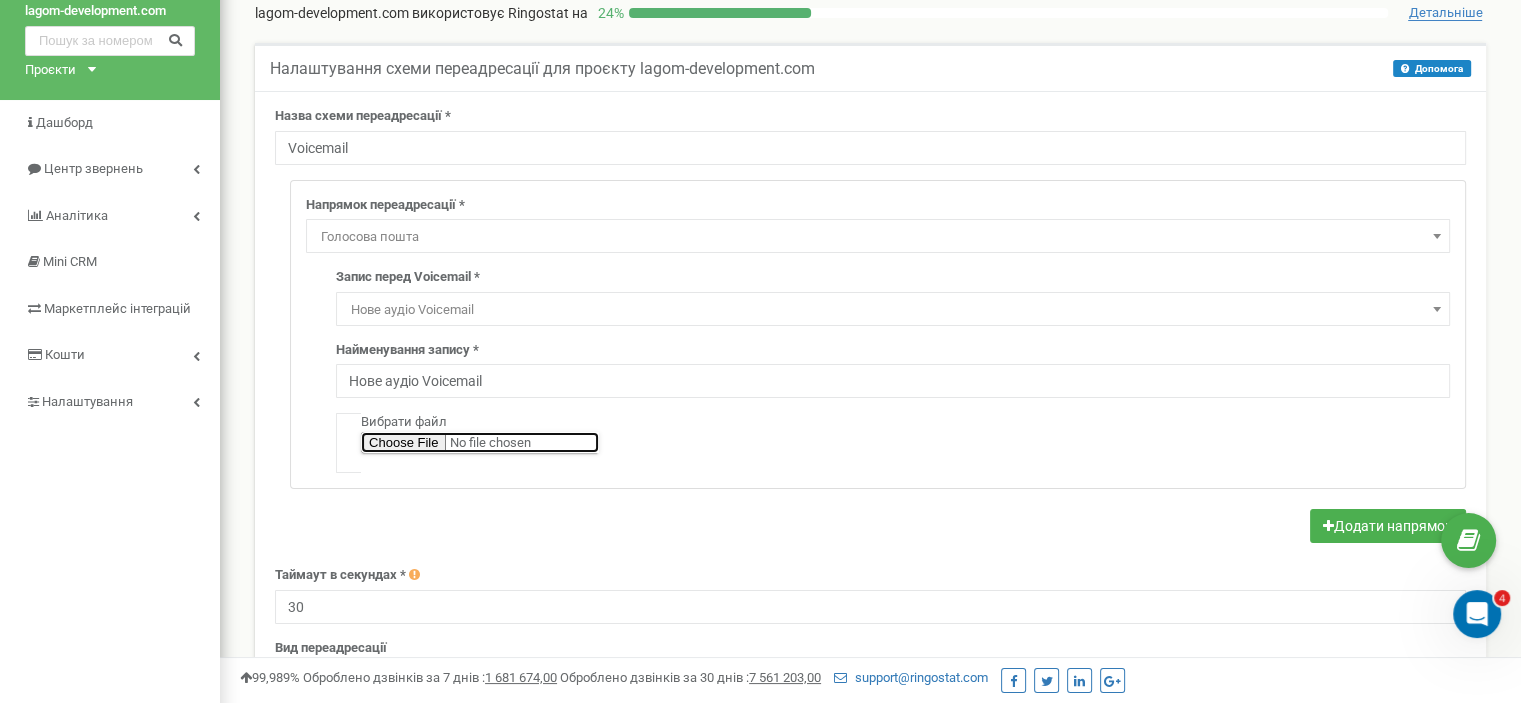 scroll, scrollTop: 83, scrollLeft: 0, axis: vertical 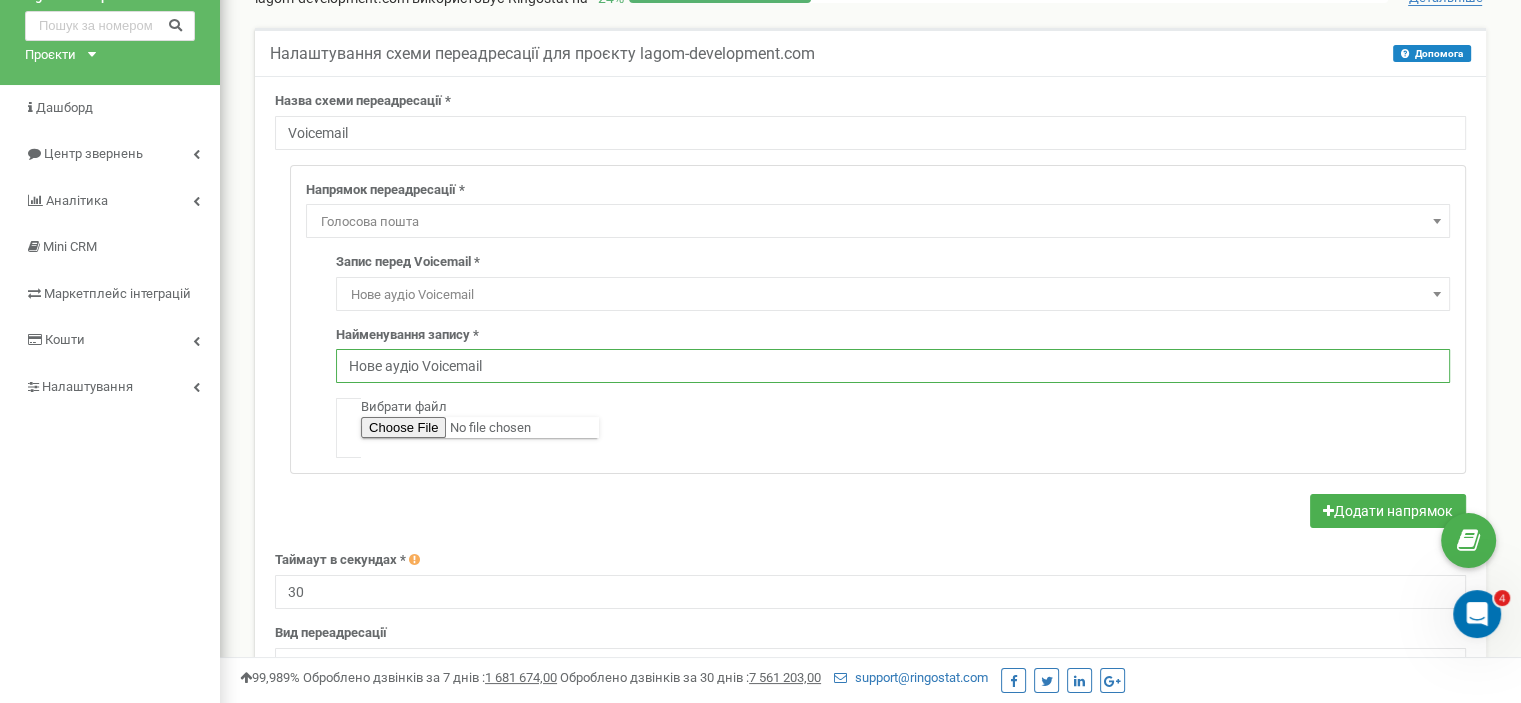 click on "Нове аудіо Voicemail" at bounding box center (893, 366) 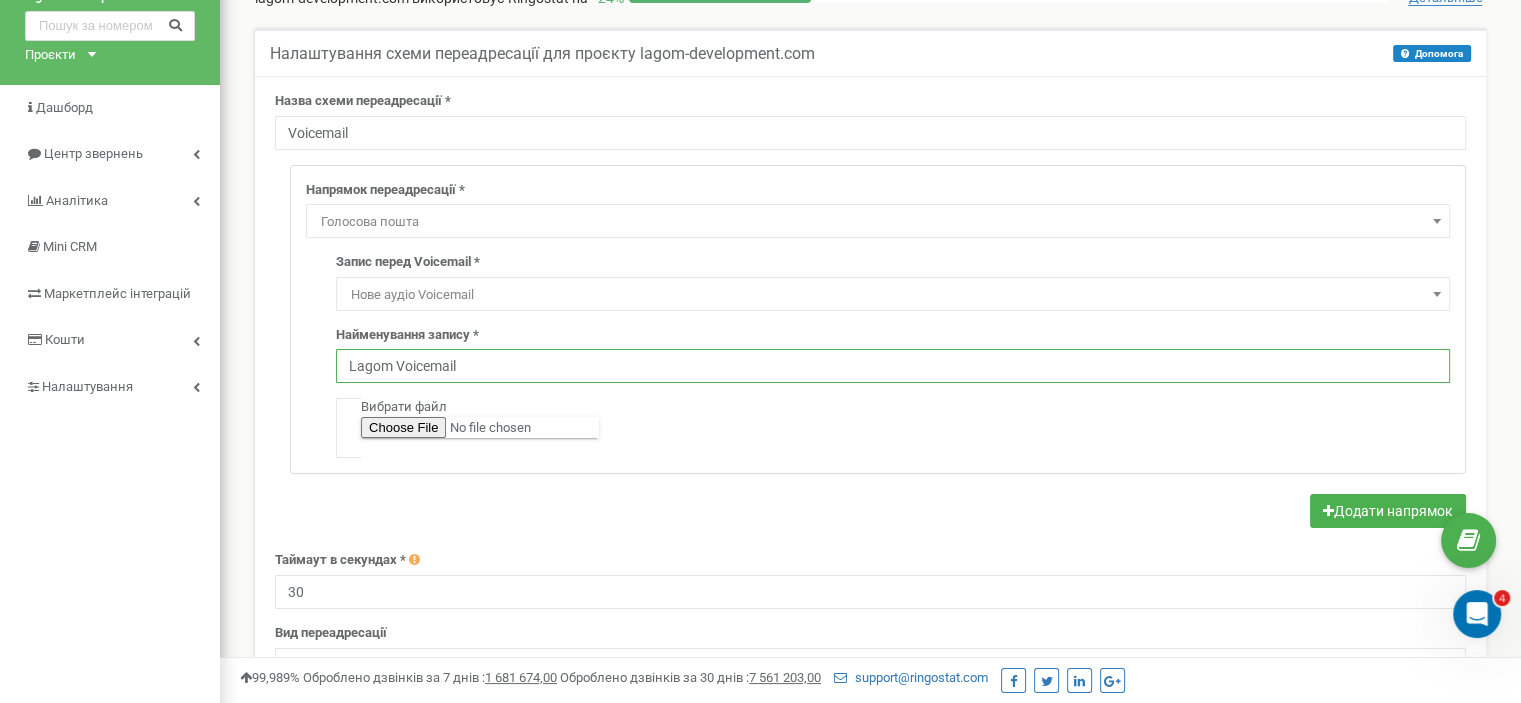 type on "Lagom Voicemail" 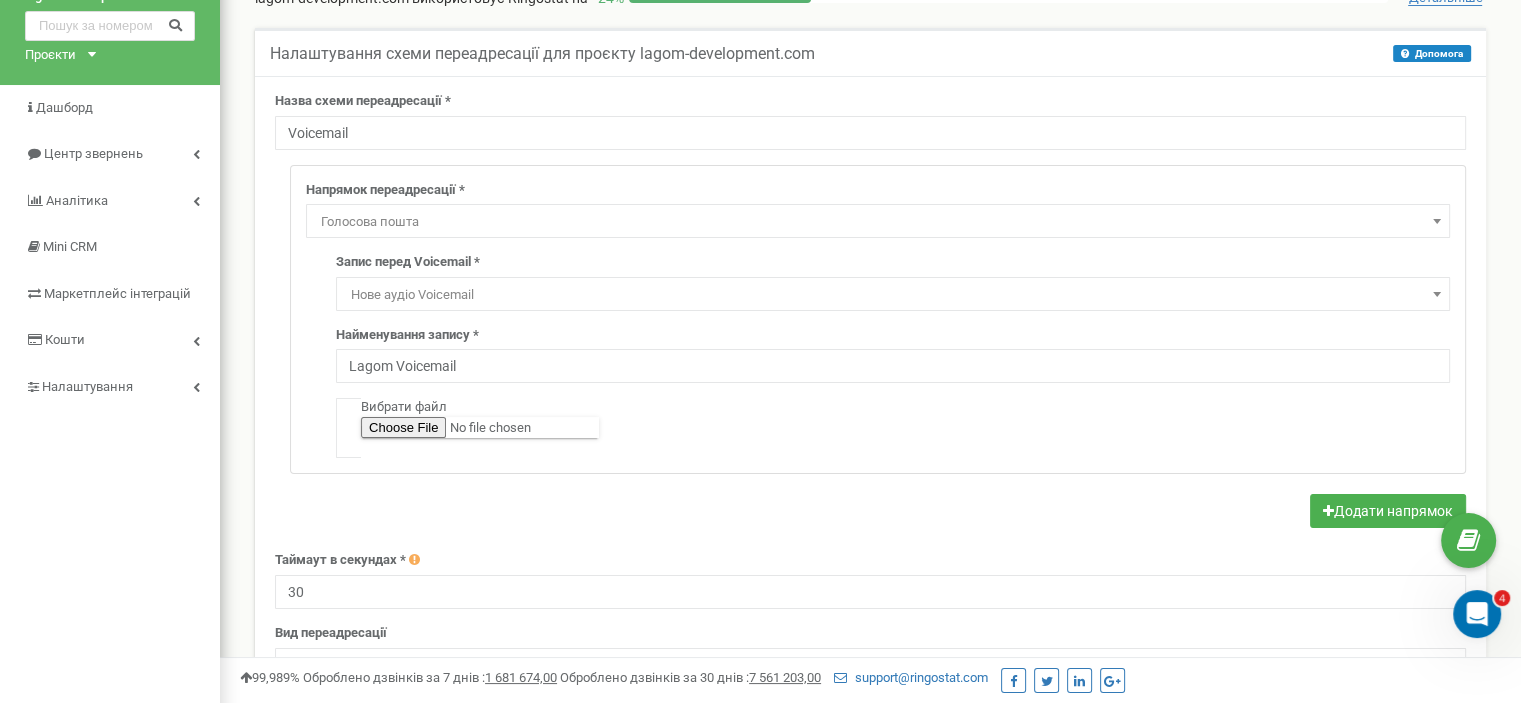 click on "Вибрати файл" at bounding box center [905, 407] 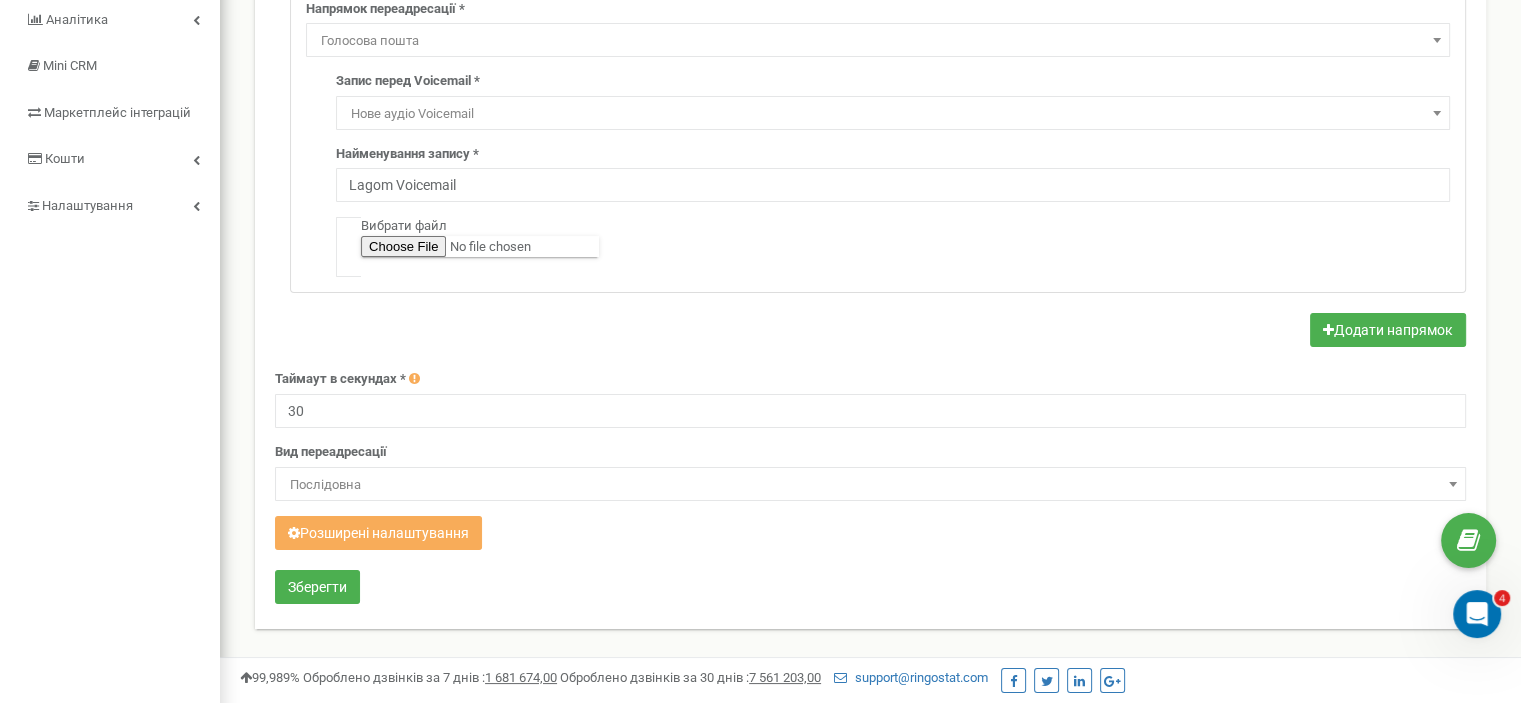 scroll, scrollTop: 276, scrollLeft: 0, axis: vertical 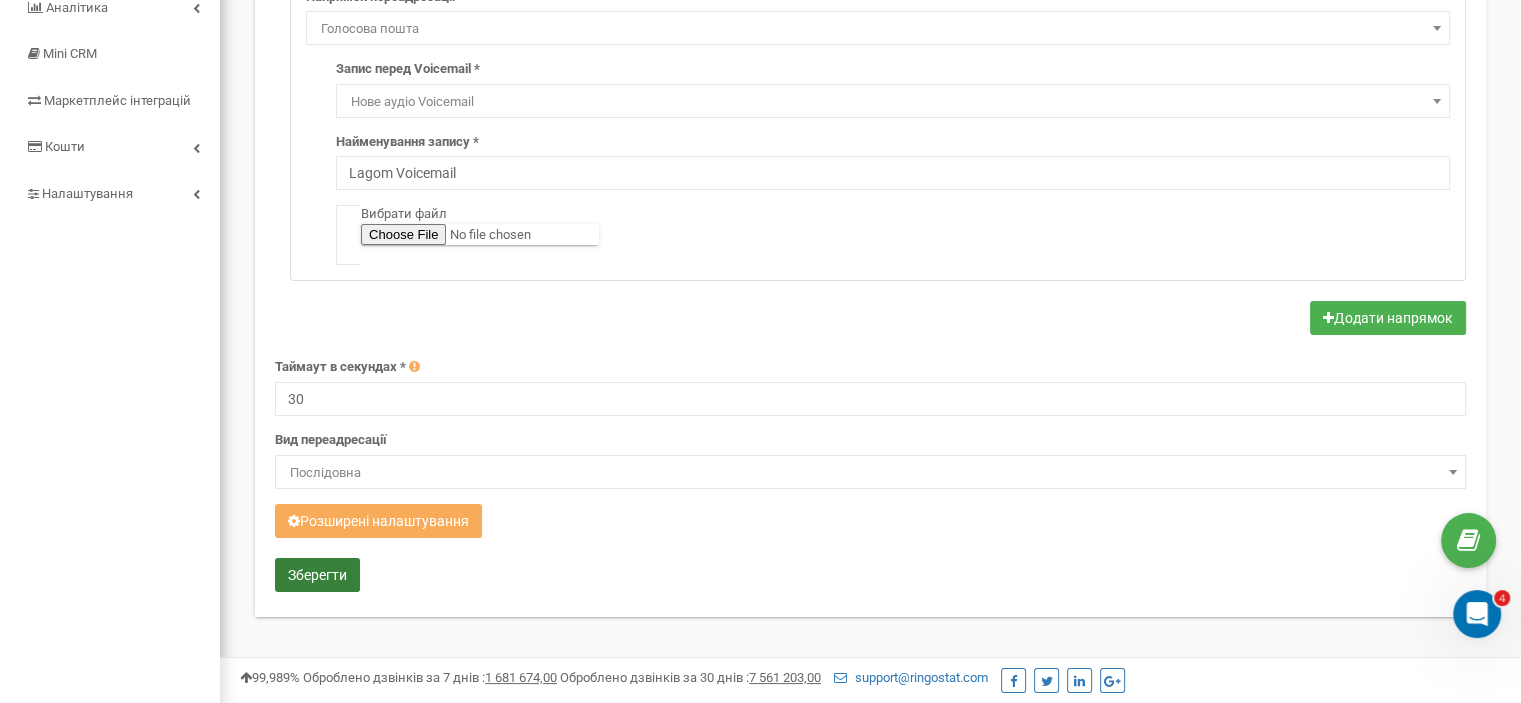 click on "Зберегти" at bounding box center (317, 575) 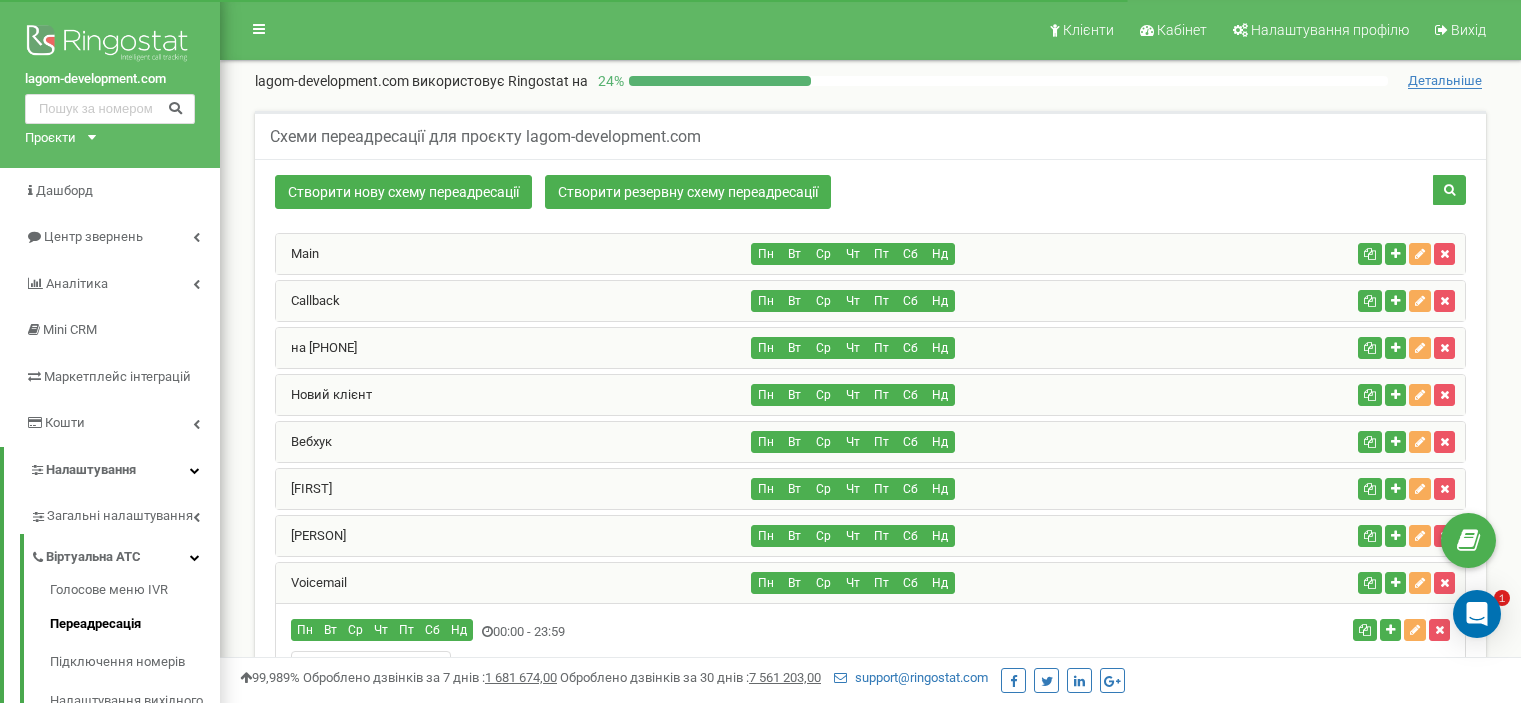 scroll, scrollTop: 329, scrollLeft: 0, axis: vertical 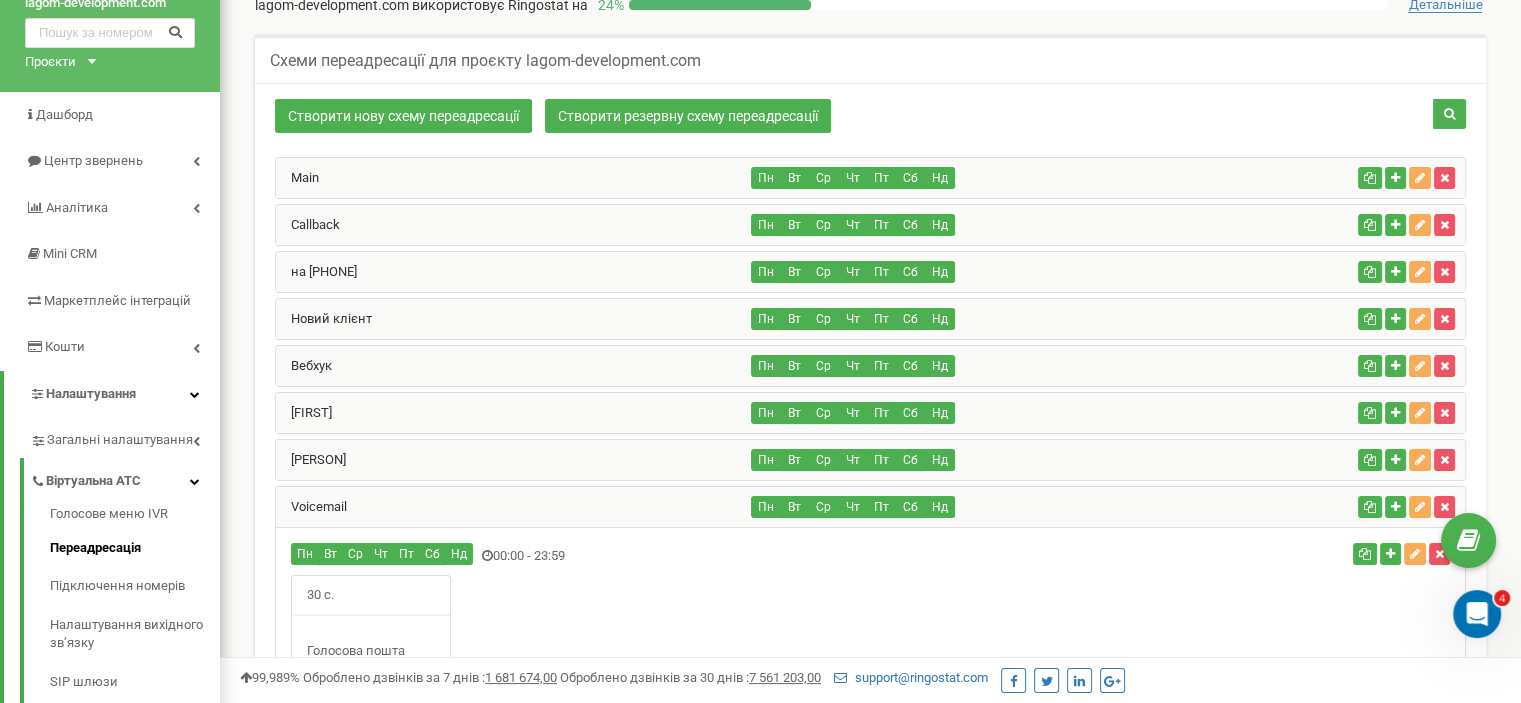 click on "Main" at bounding box center [514, 178] 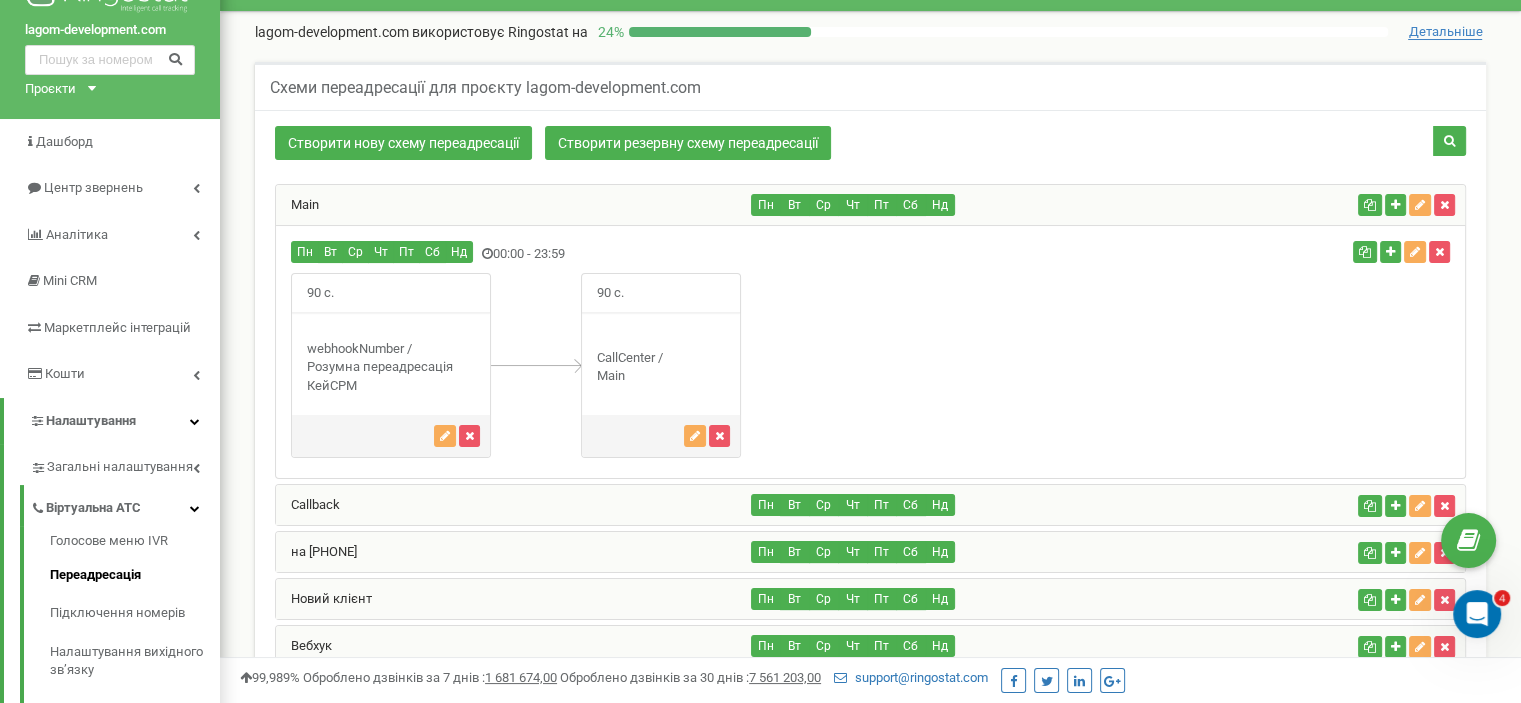 scroll, scrollTop: 38, scrollLeft: 0, axis: vertical 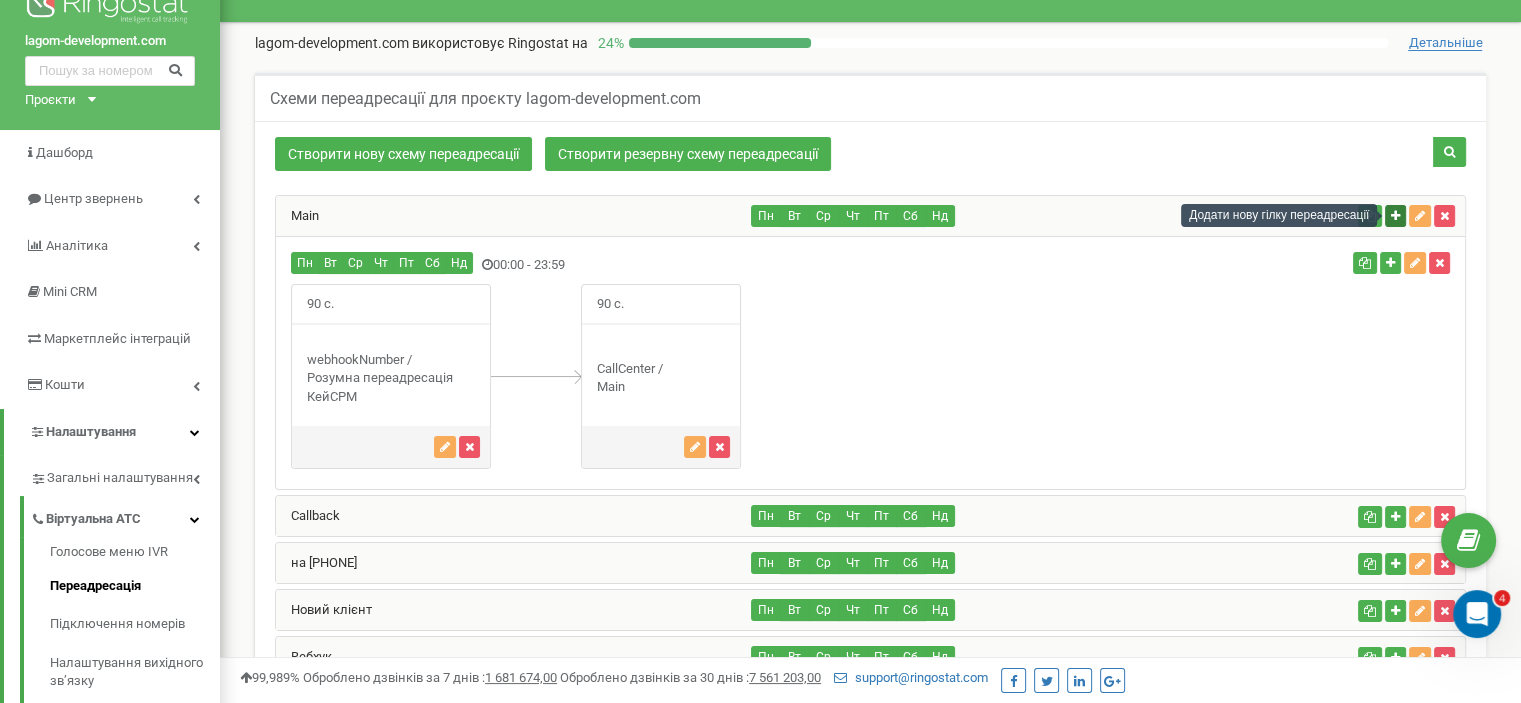 click at bounding box center [1395, 216] 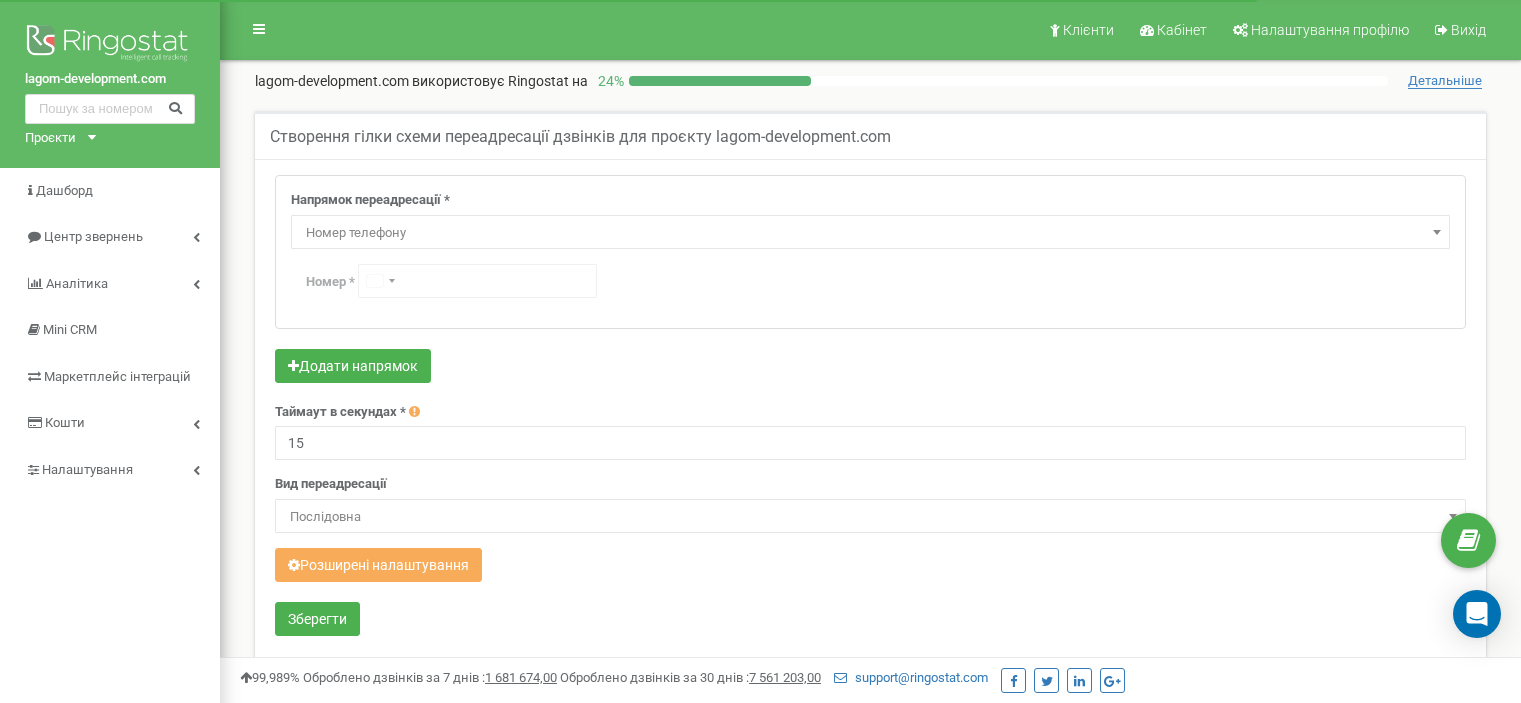 scroll, scrollTop: 0, scrollLeft: 0, axis: both 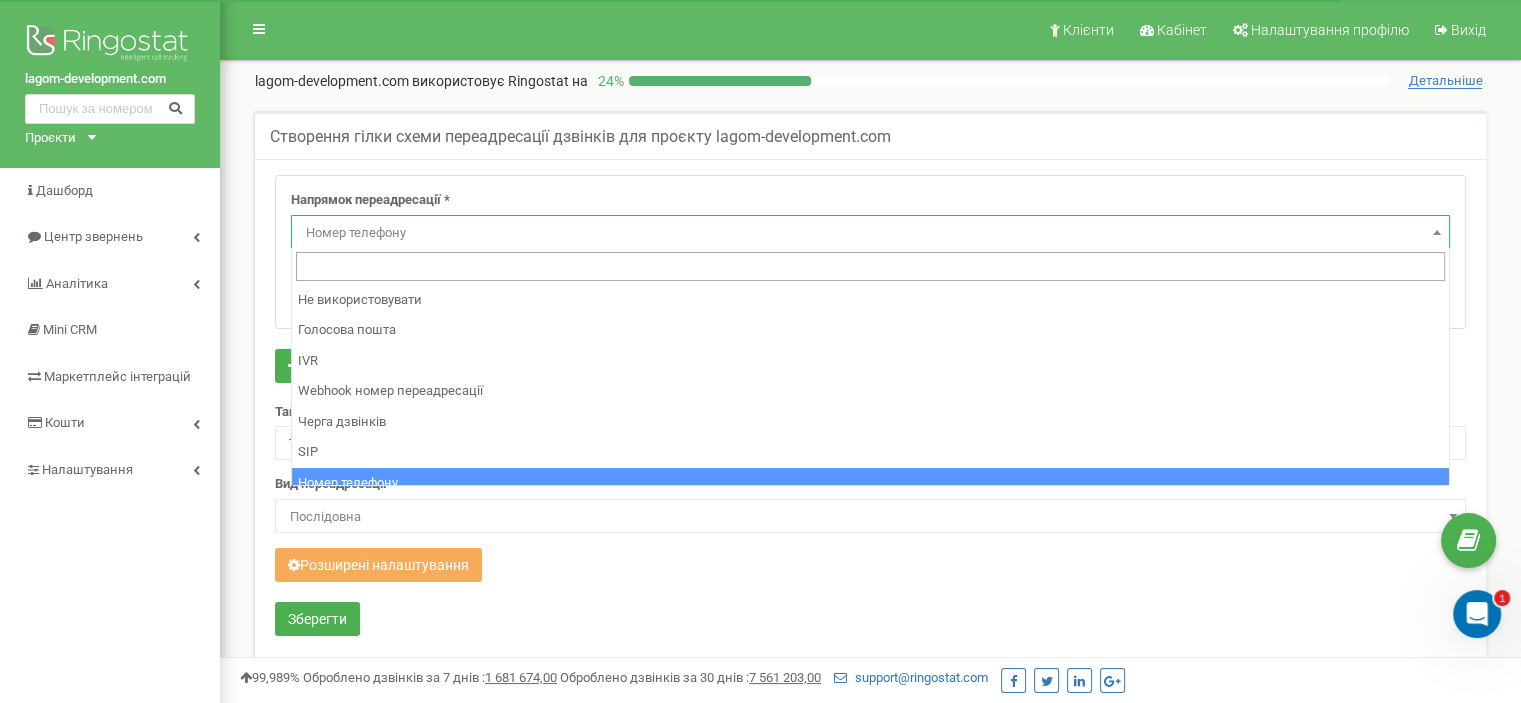 click on "Номер телефону" at bounding box center (870, 233) 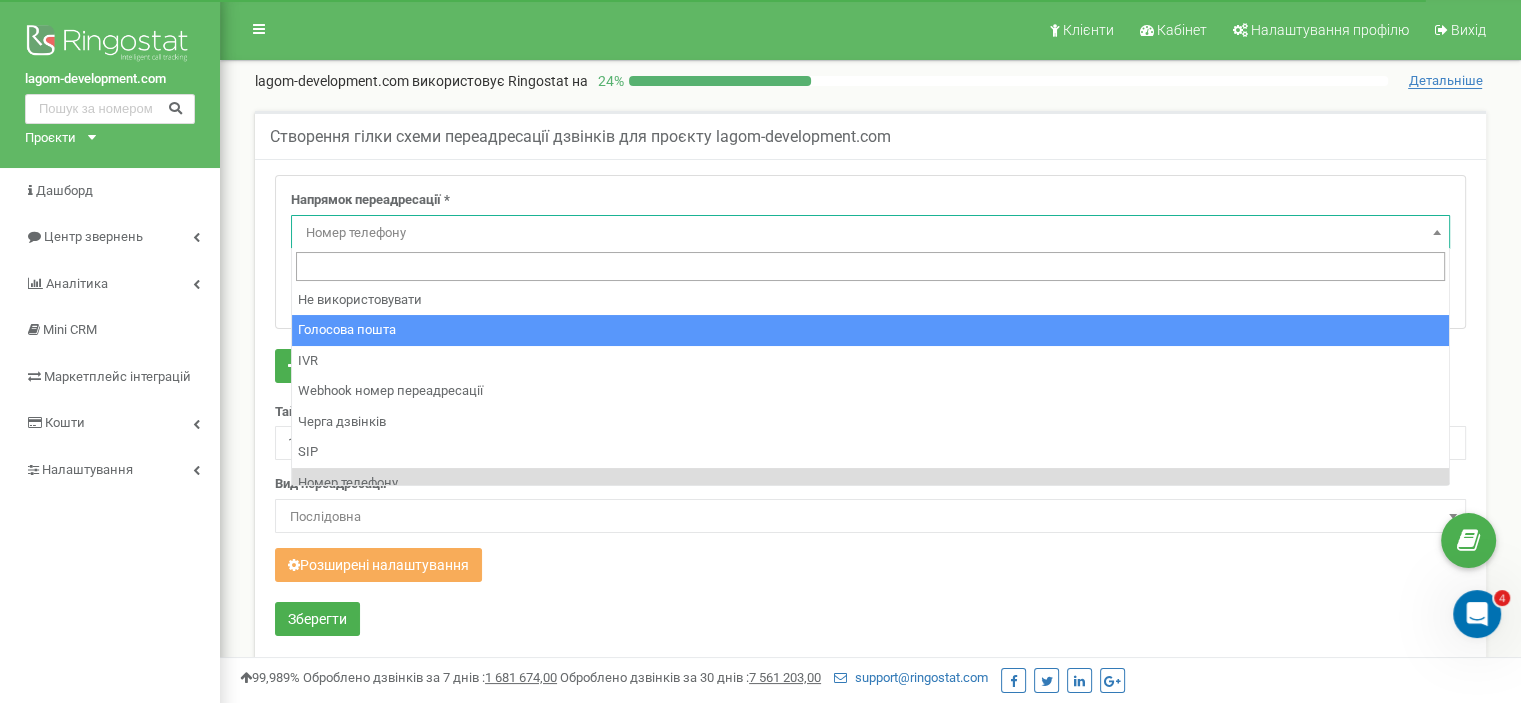select on "Voicemail" 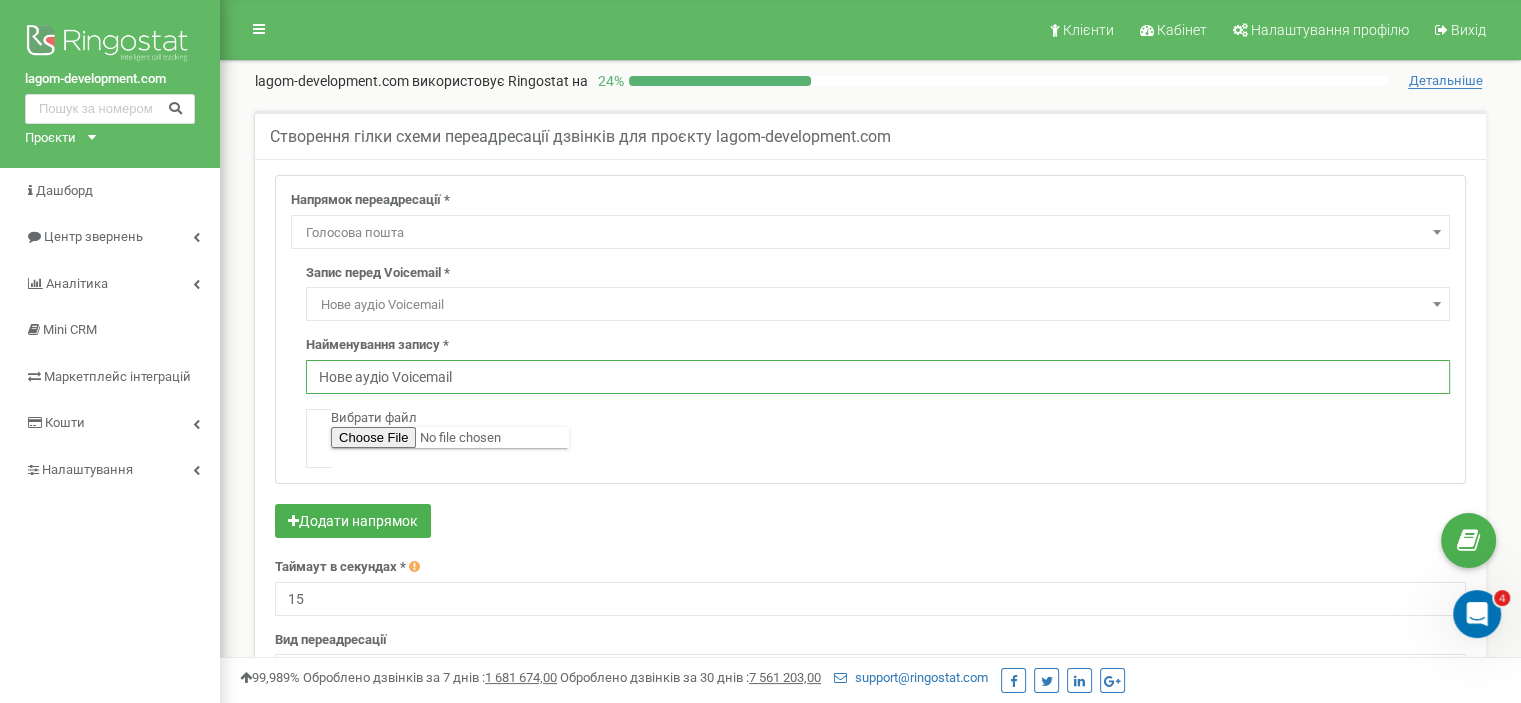 click on "Нове аудіо Voicemail" at bounding box center (878, 377) 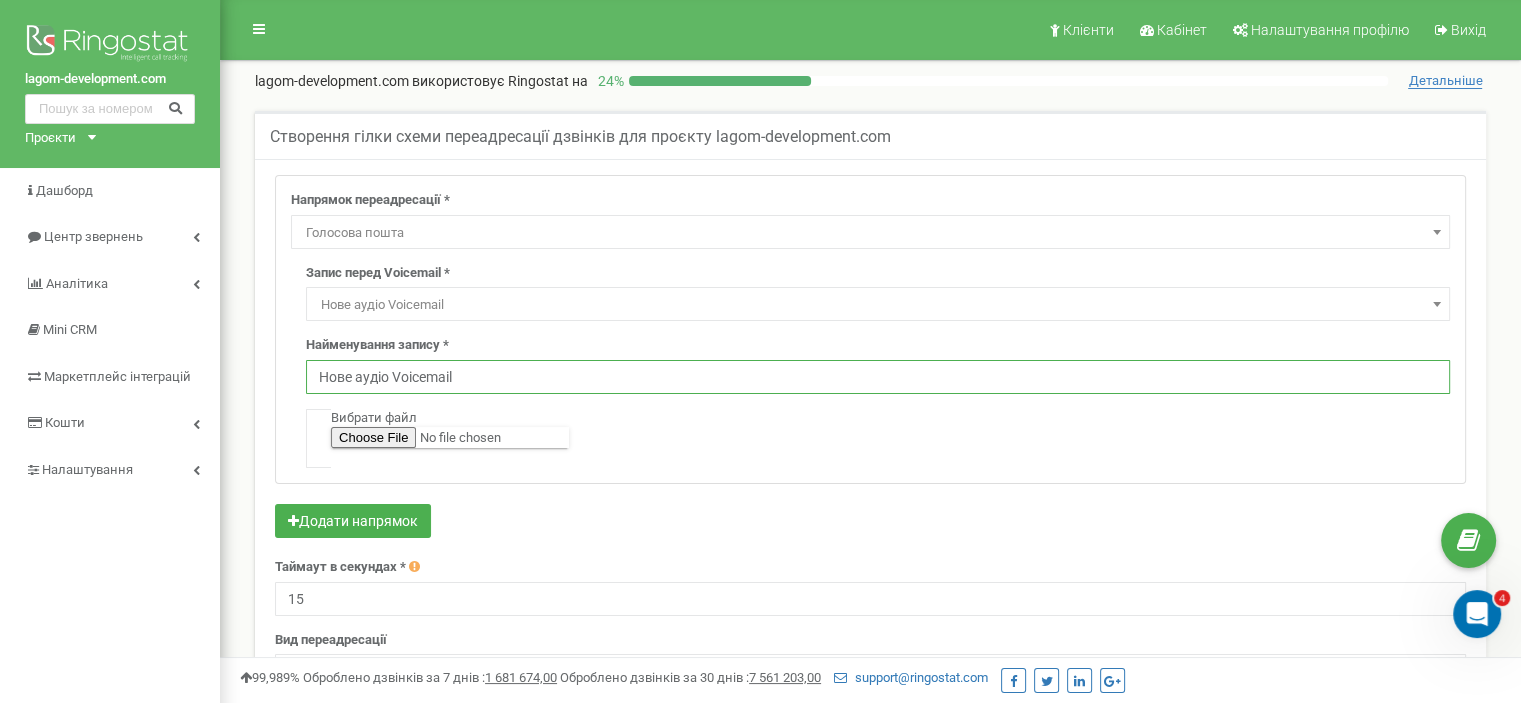 click on "Нове аудіо Voicemail" at bounding box center (878, 377) 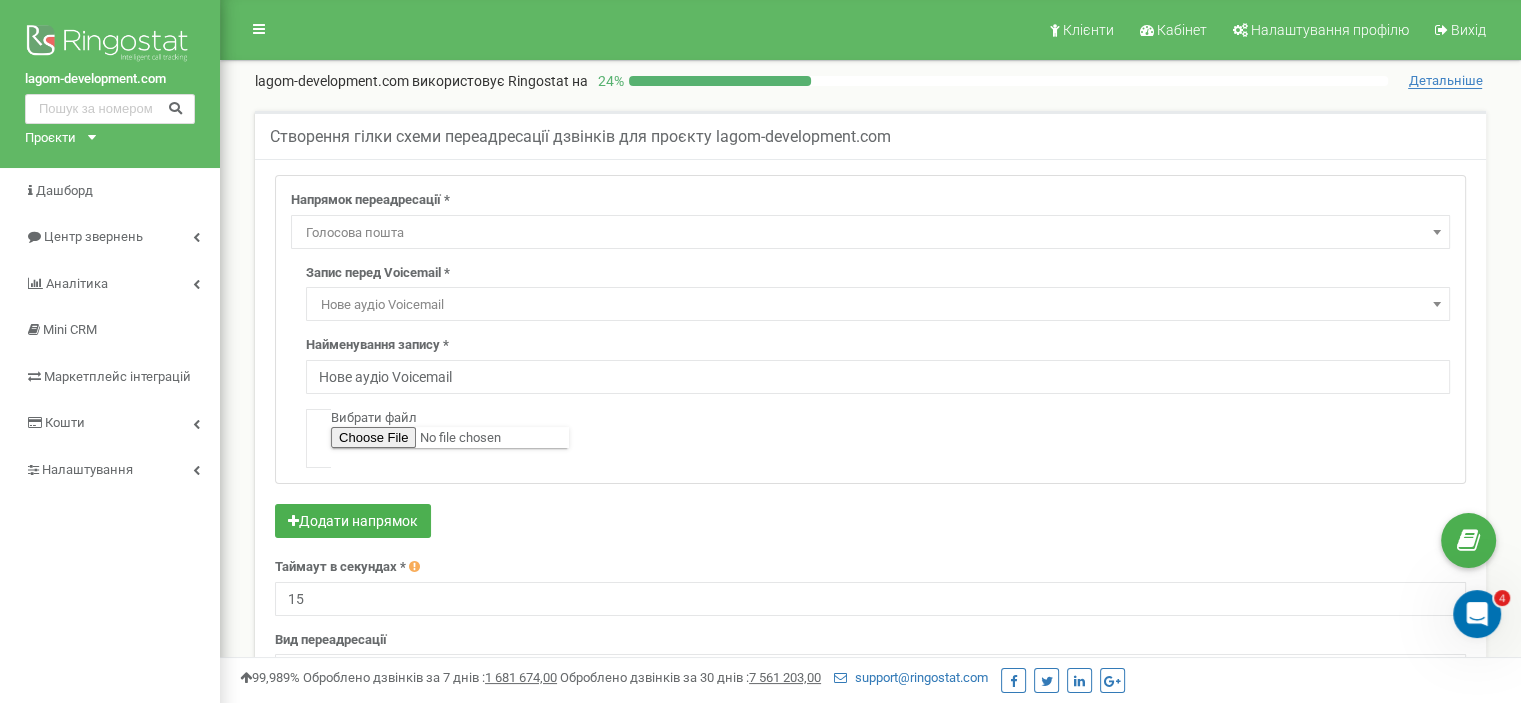 click at bounding box center [760, 600] 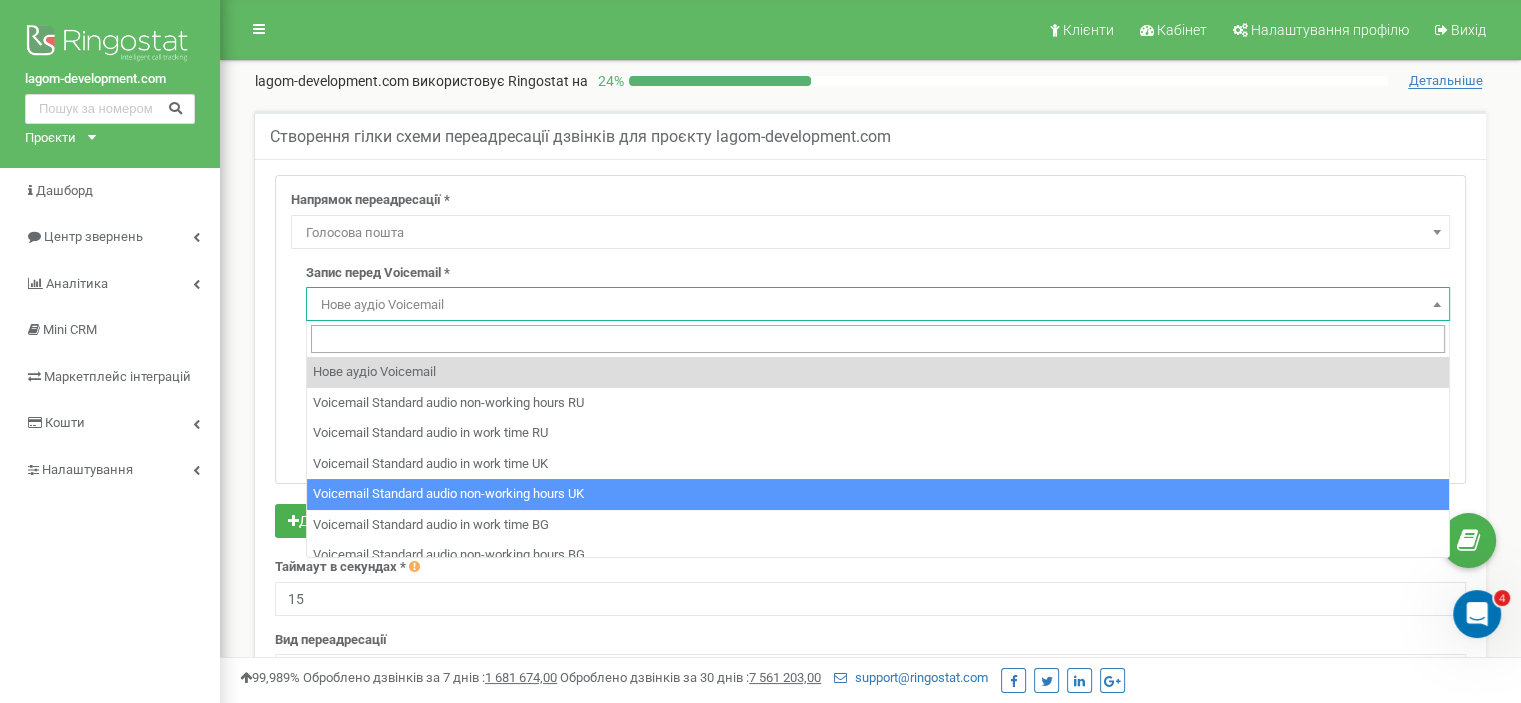 scroll, scrollTop: 136, scrollLeft: 0, axis: vertical 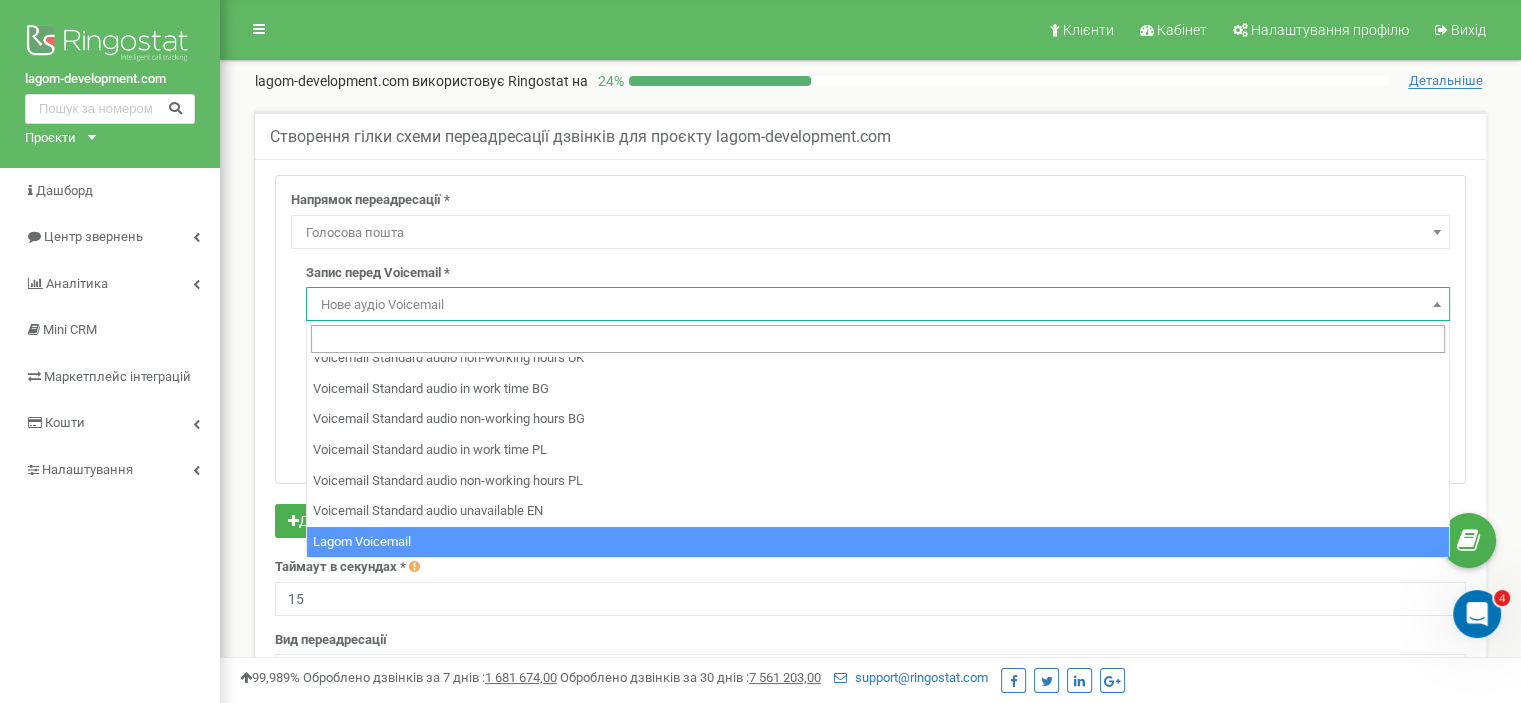select on "29186" 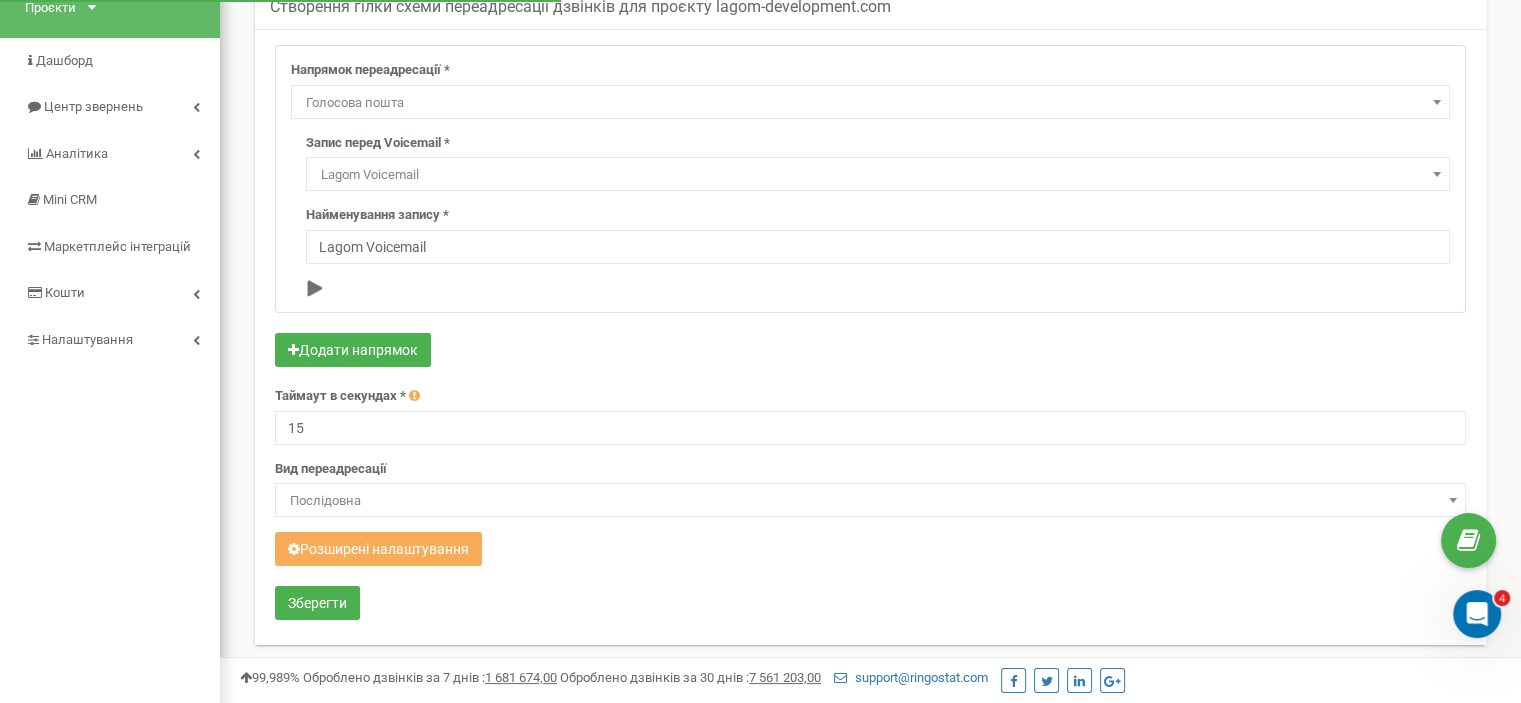 scroll, scrollTop: 132, scrollLeft: 0, axis: vertical 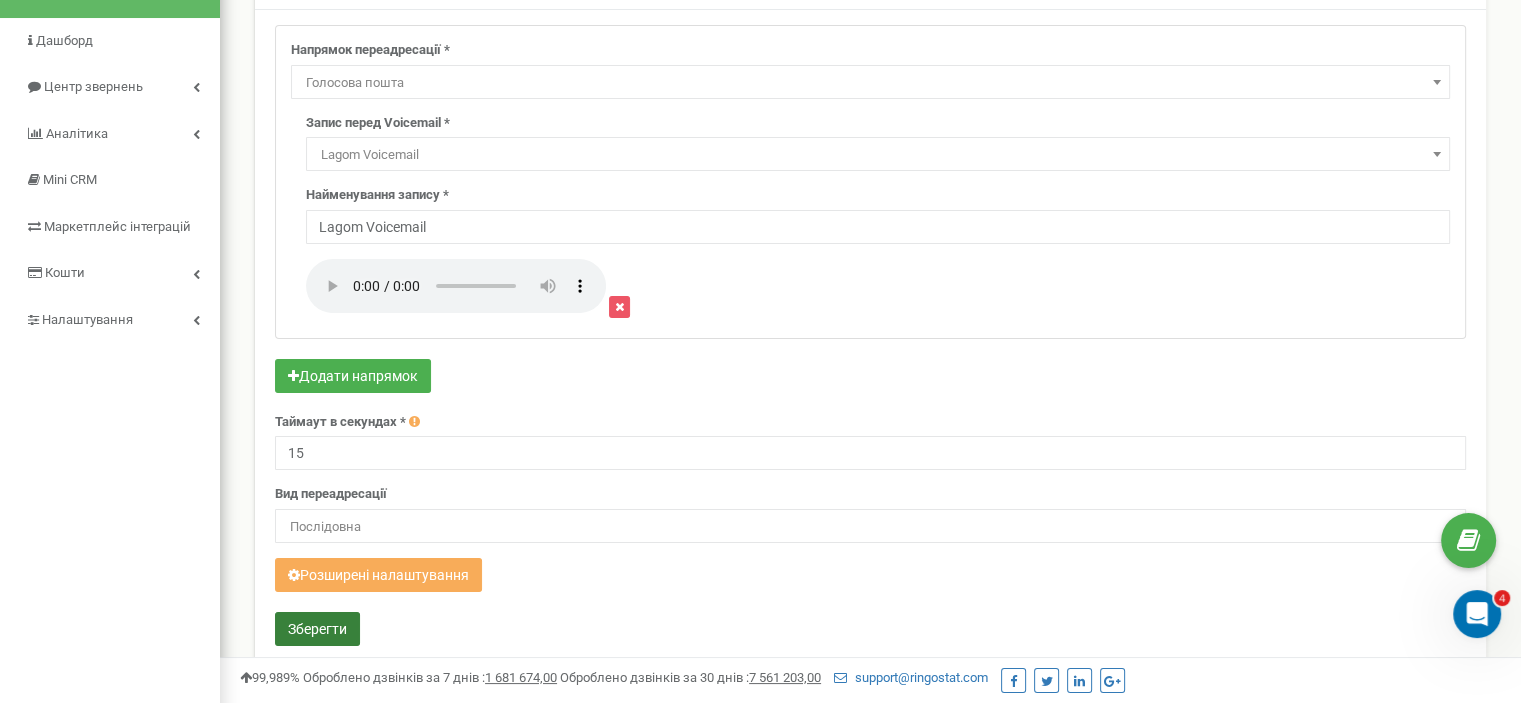 click on "Зберегти" at bounding box center (317, 629) 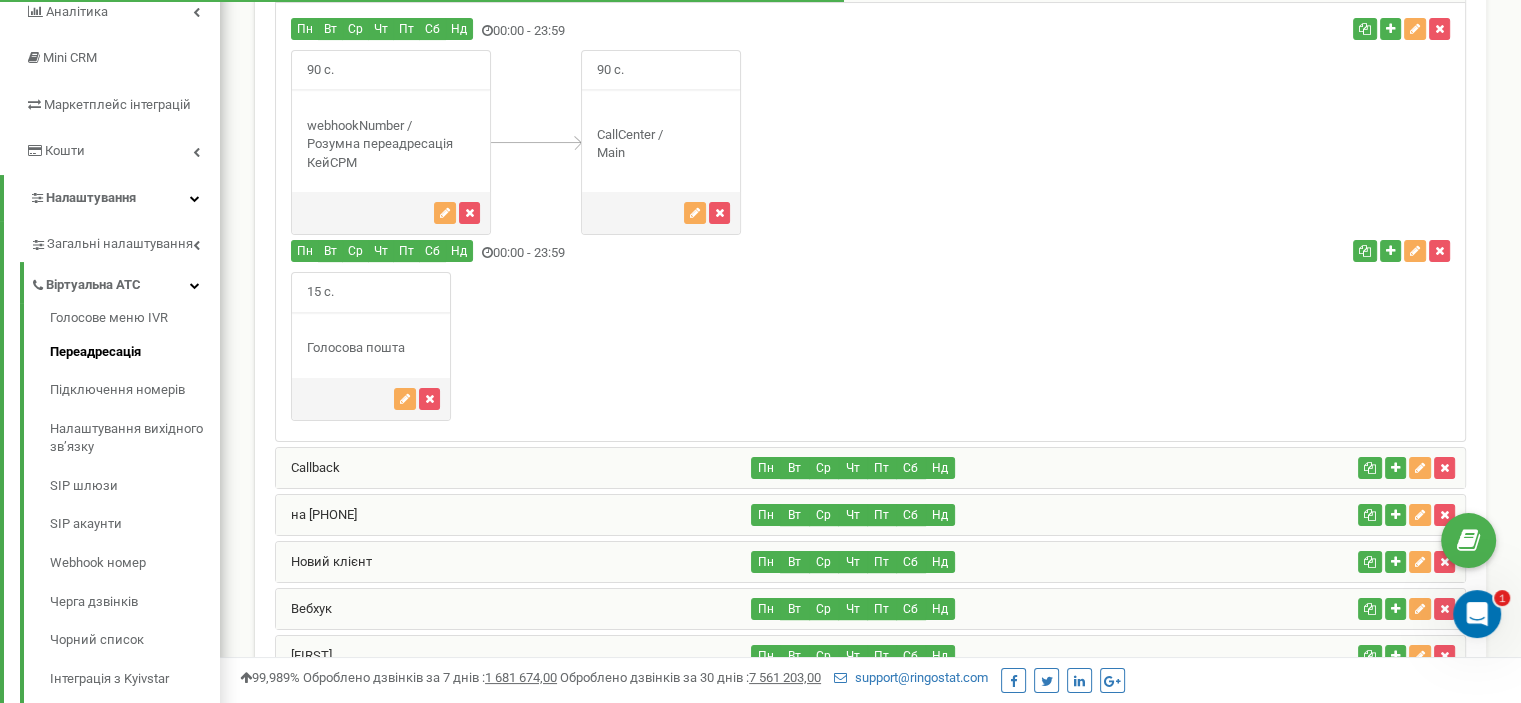scroll, scrollTop: 272, scrollLeft: 0, axis: vertical 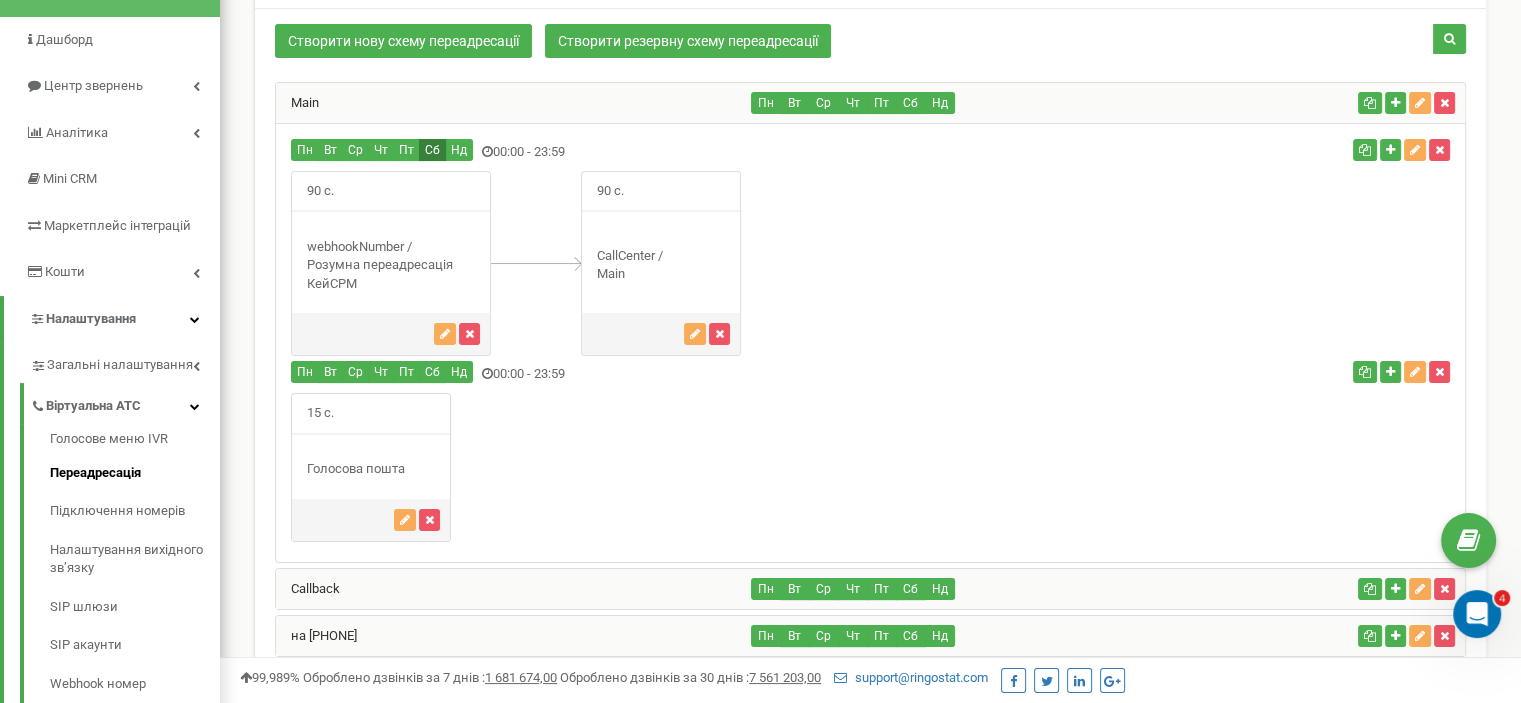 click on "Сб" at bounding box center [432, 150] 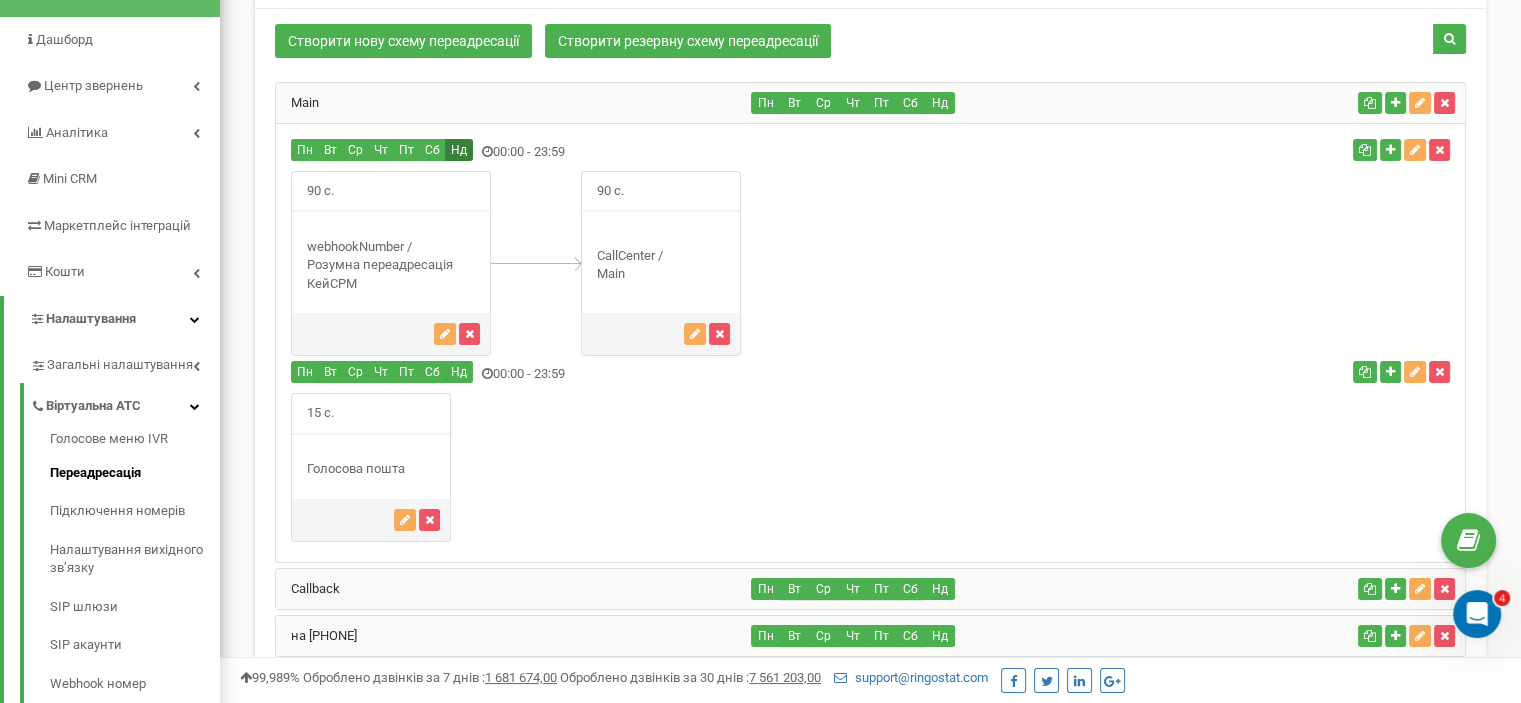 click on "Нд" at bounding box center [459, 150] 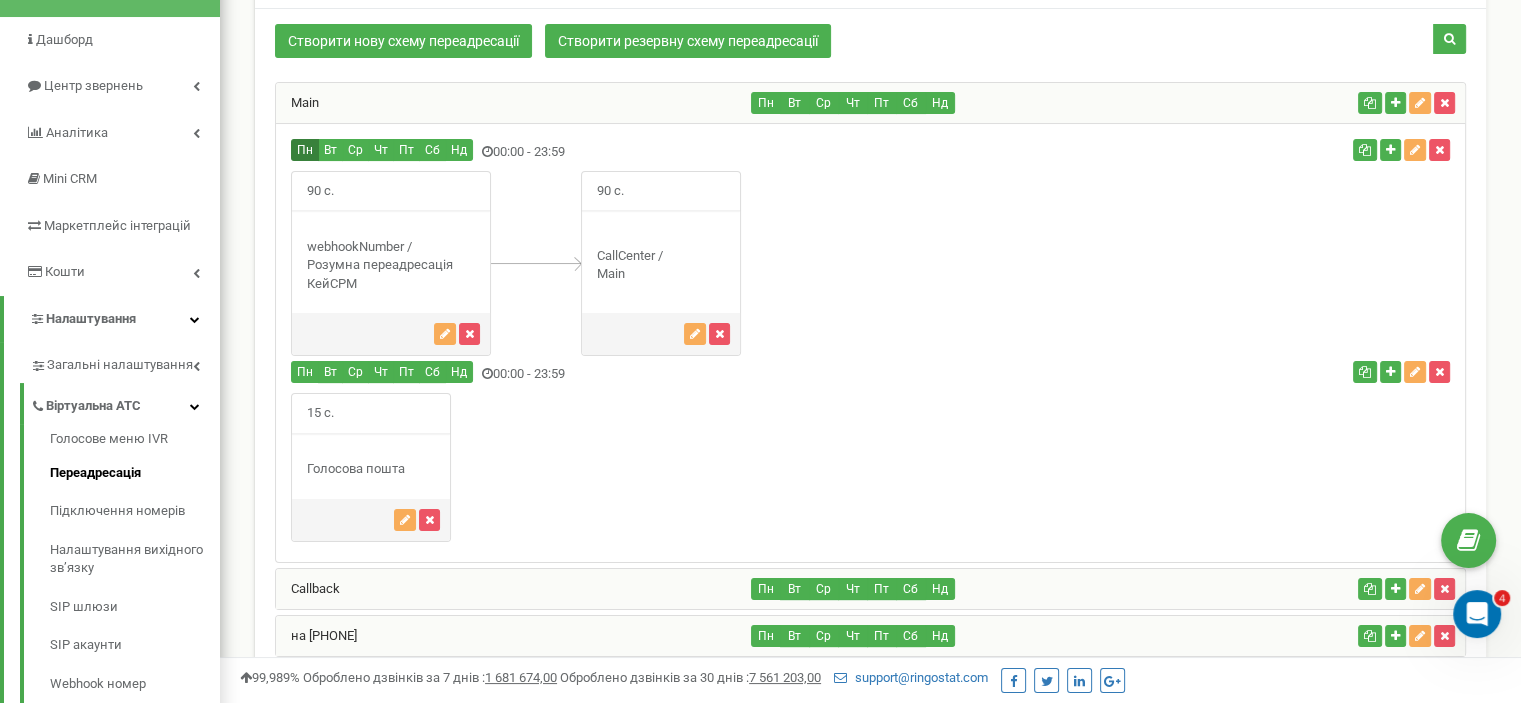 click on "Пн" at bounding box center (305, 150) 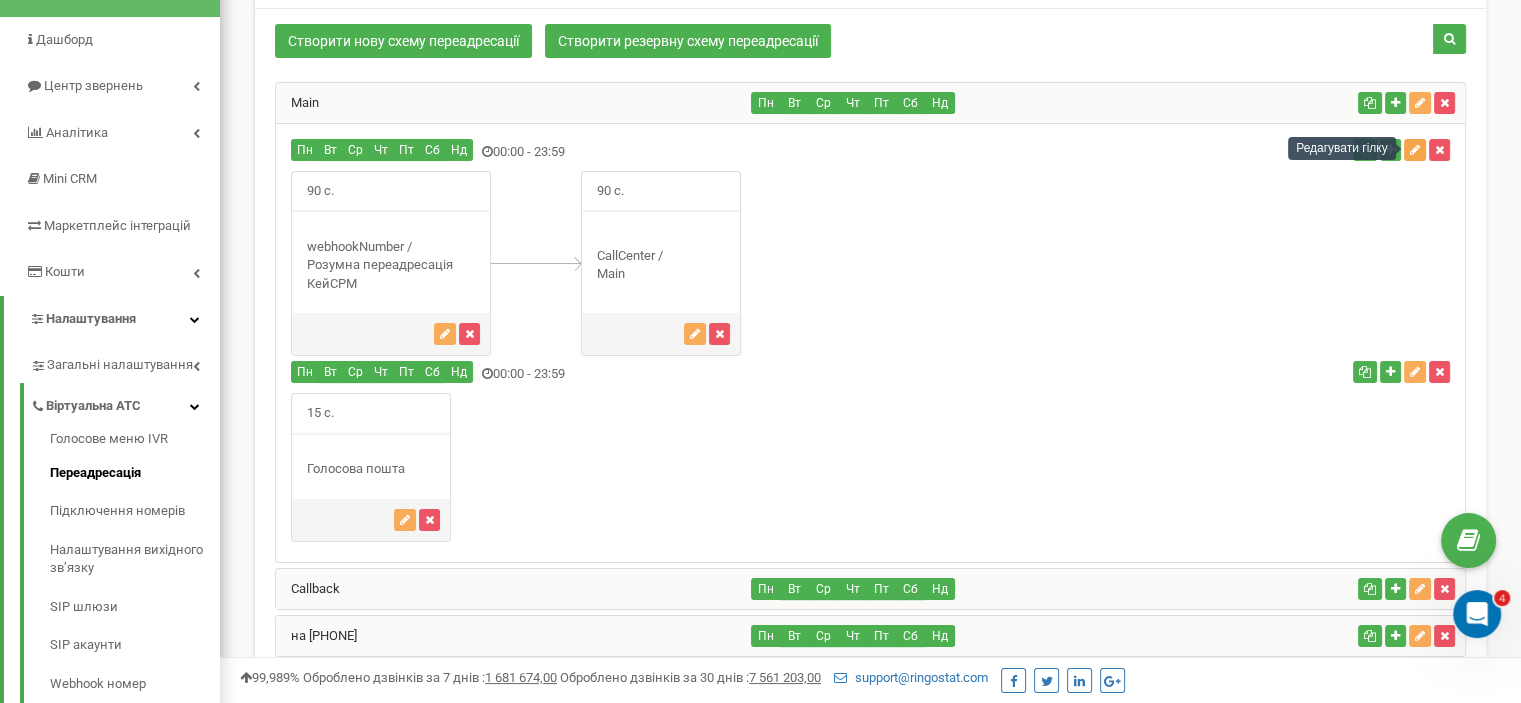 click at bounding box center [1415, 150] 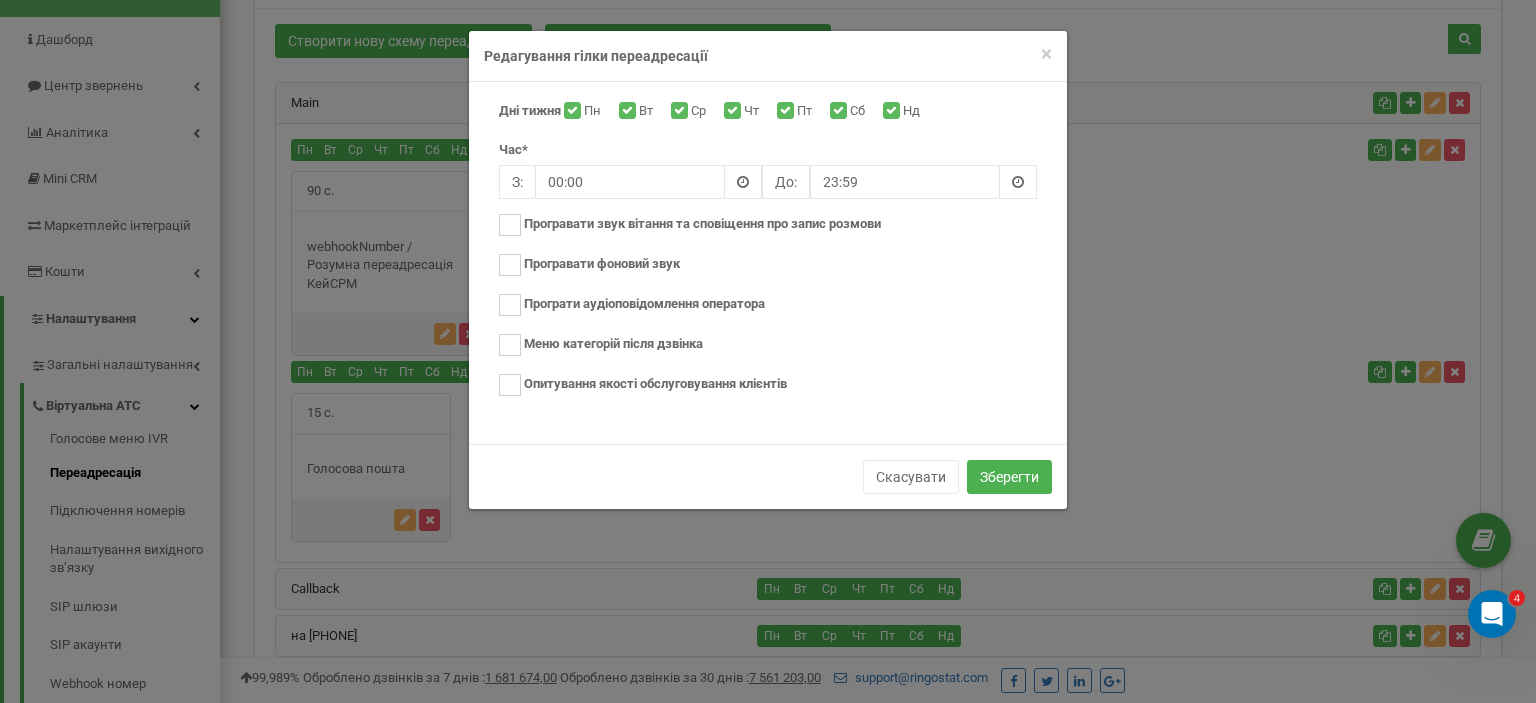 click on "Сб" at bounding box center (860, 112) 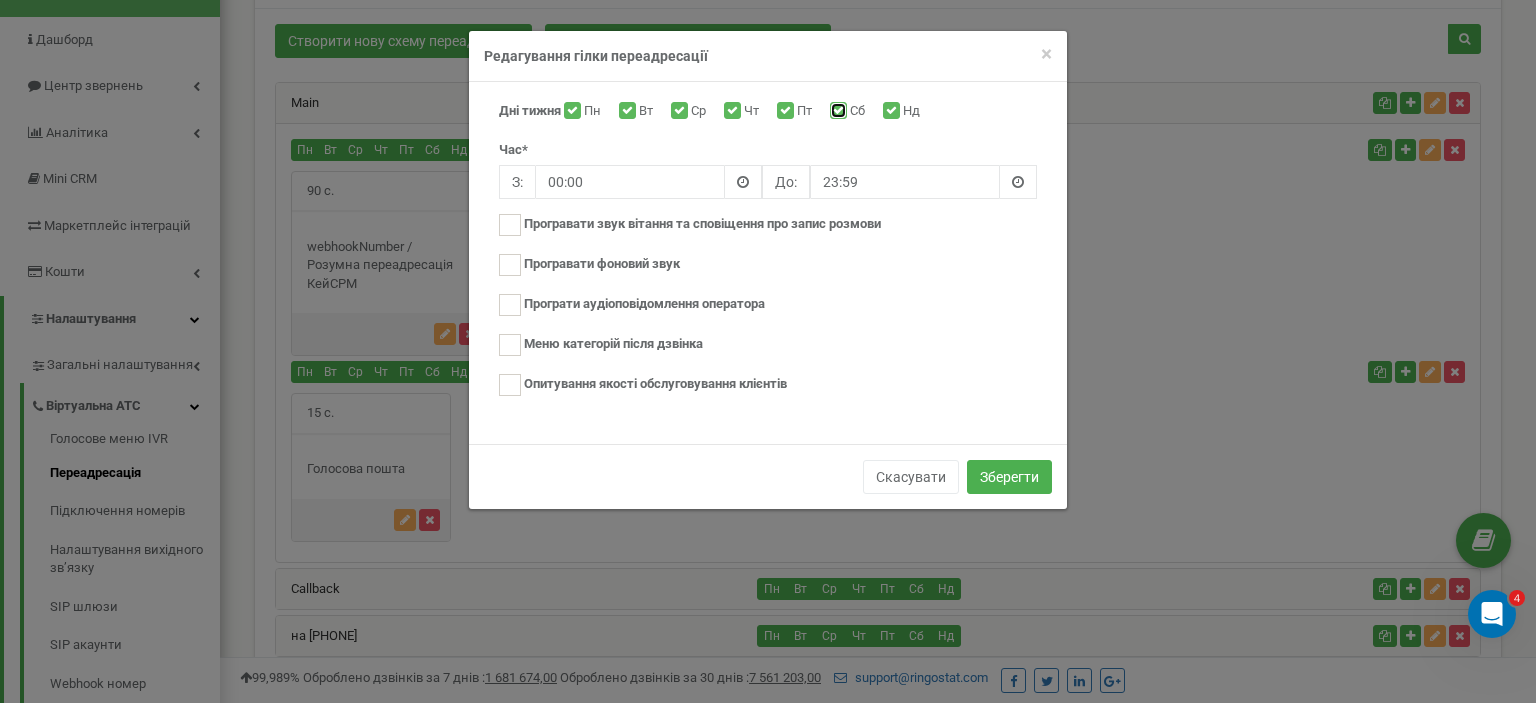 click on "Сб" at bounding box center (836, 112) 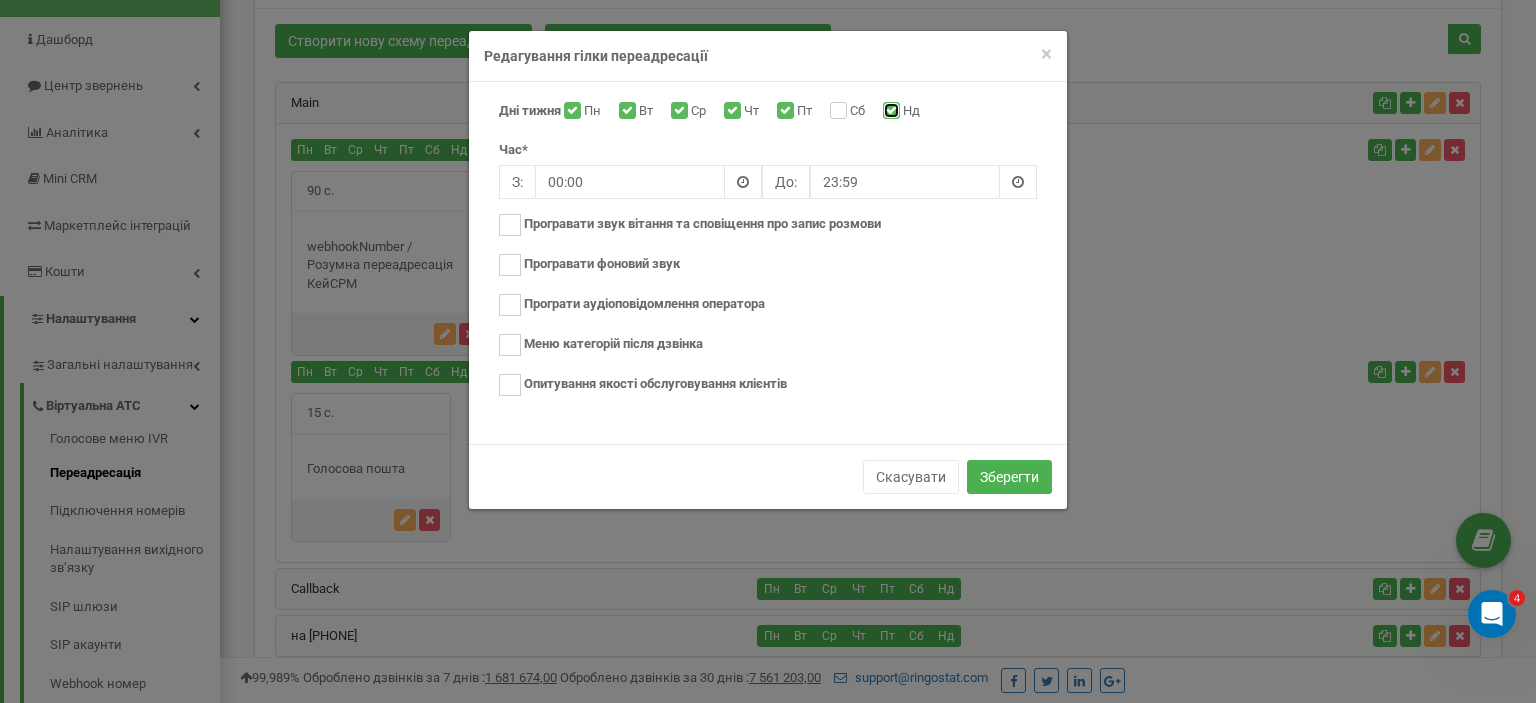 click on "Нд" at bounding box center [889, 112] 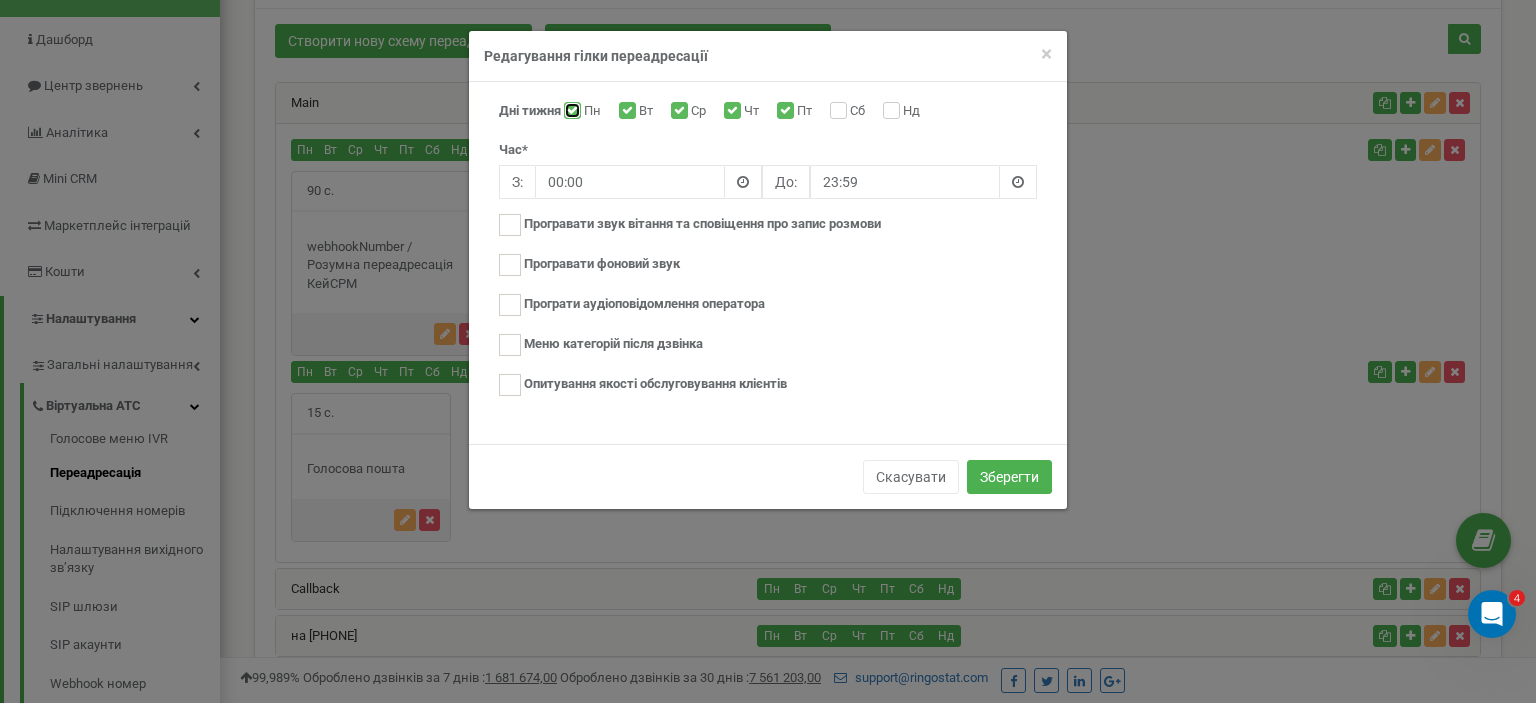click on "Пн" at bounding box center [570, 112] 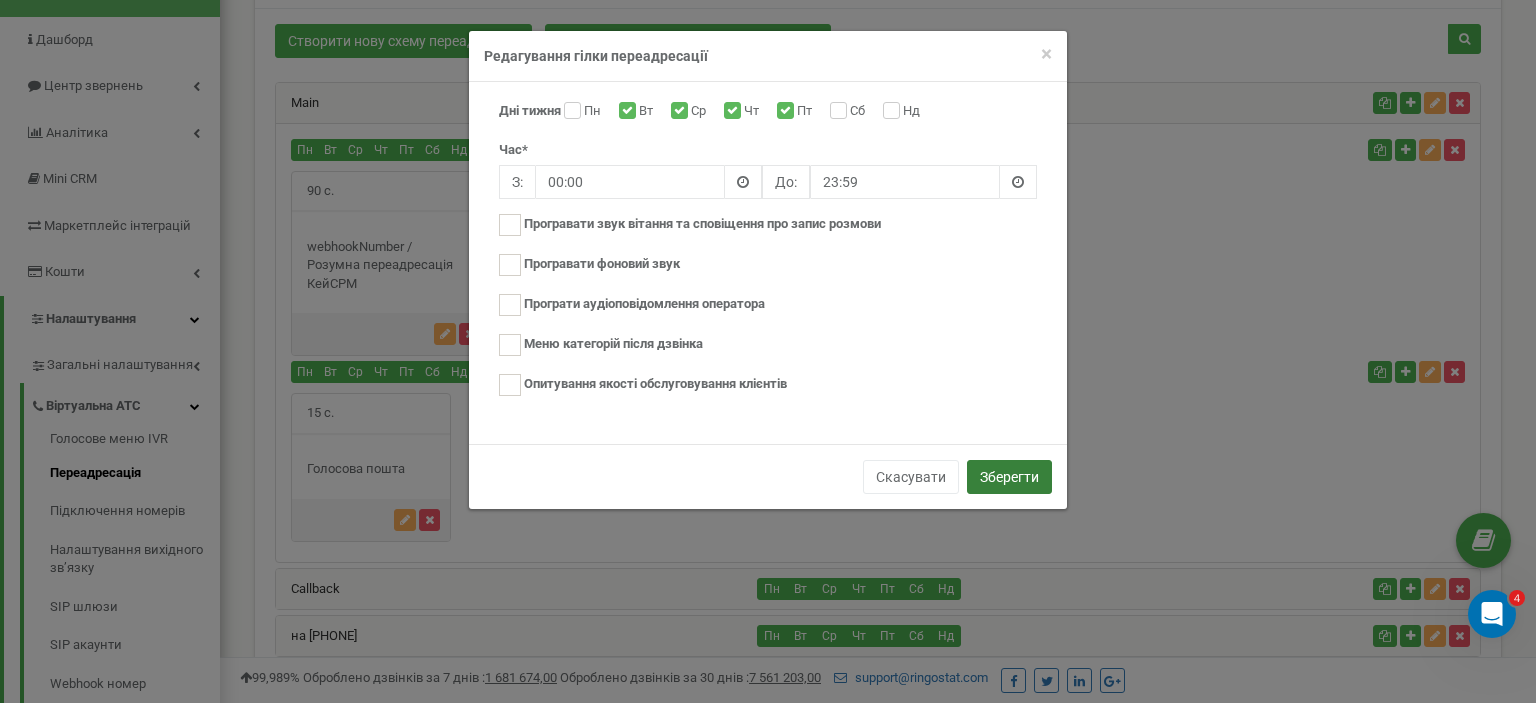 click on "Зберегти" at bounding box center (1009, 477) 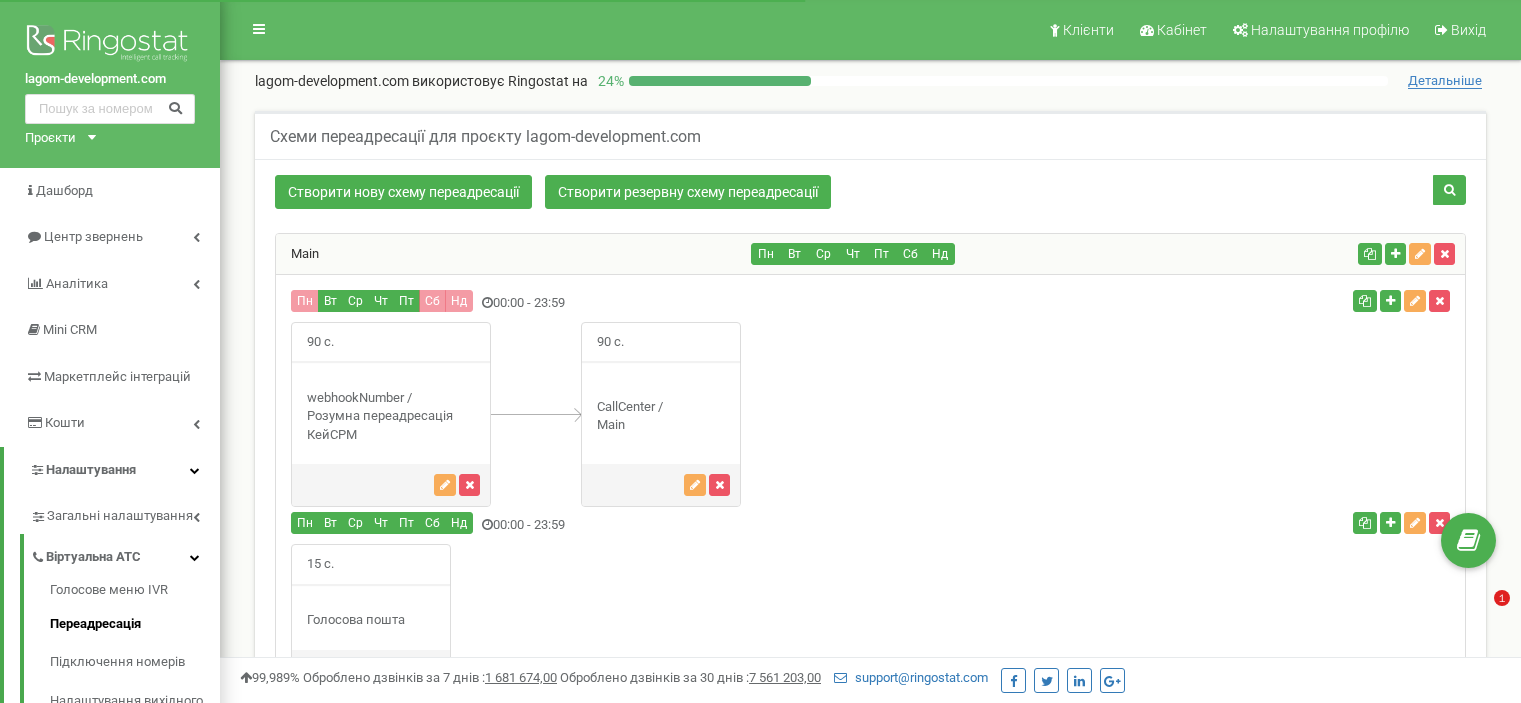 scroll, scrollTop: 272, scrollLeft: 0, axis: vertical 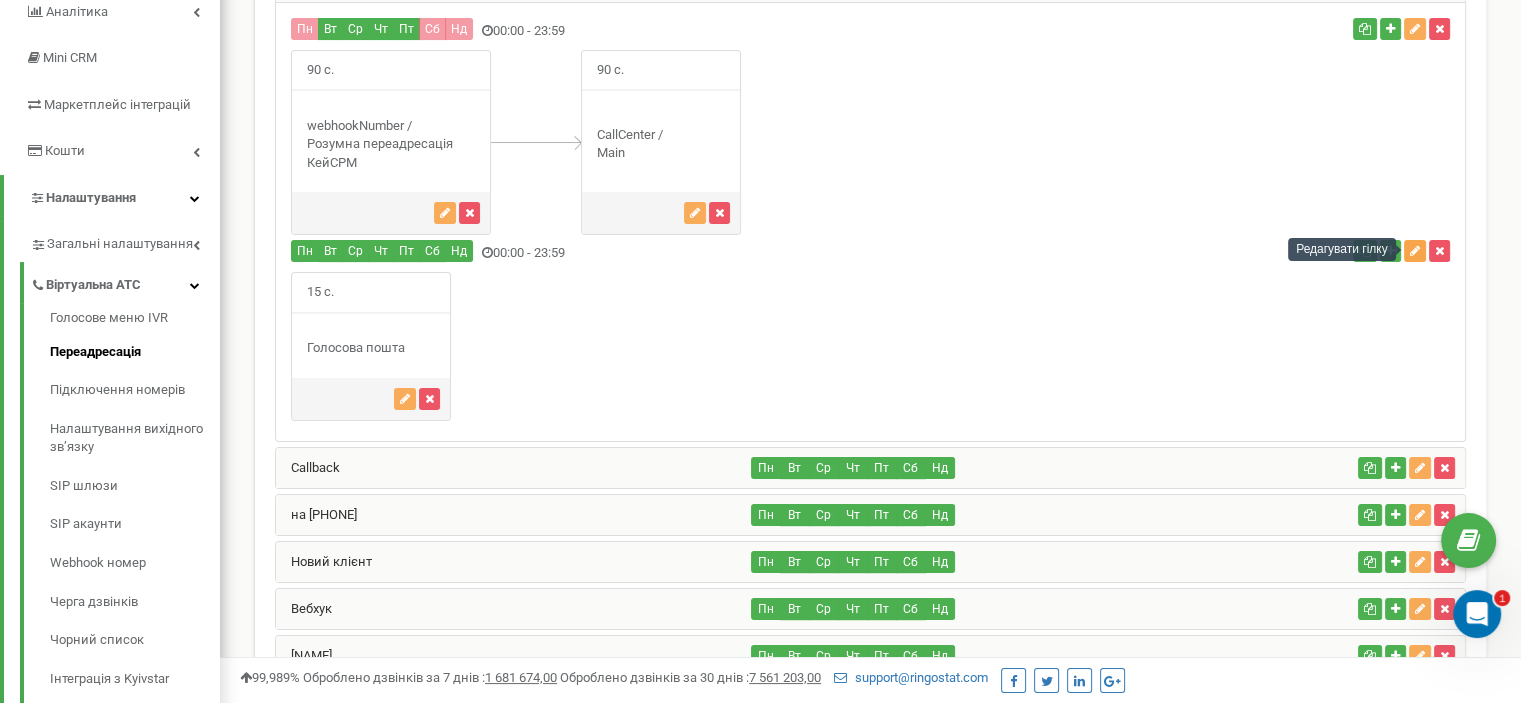 click at bounding box center (1415, 251) 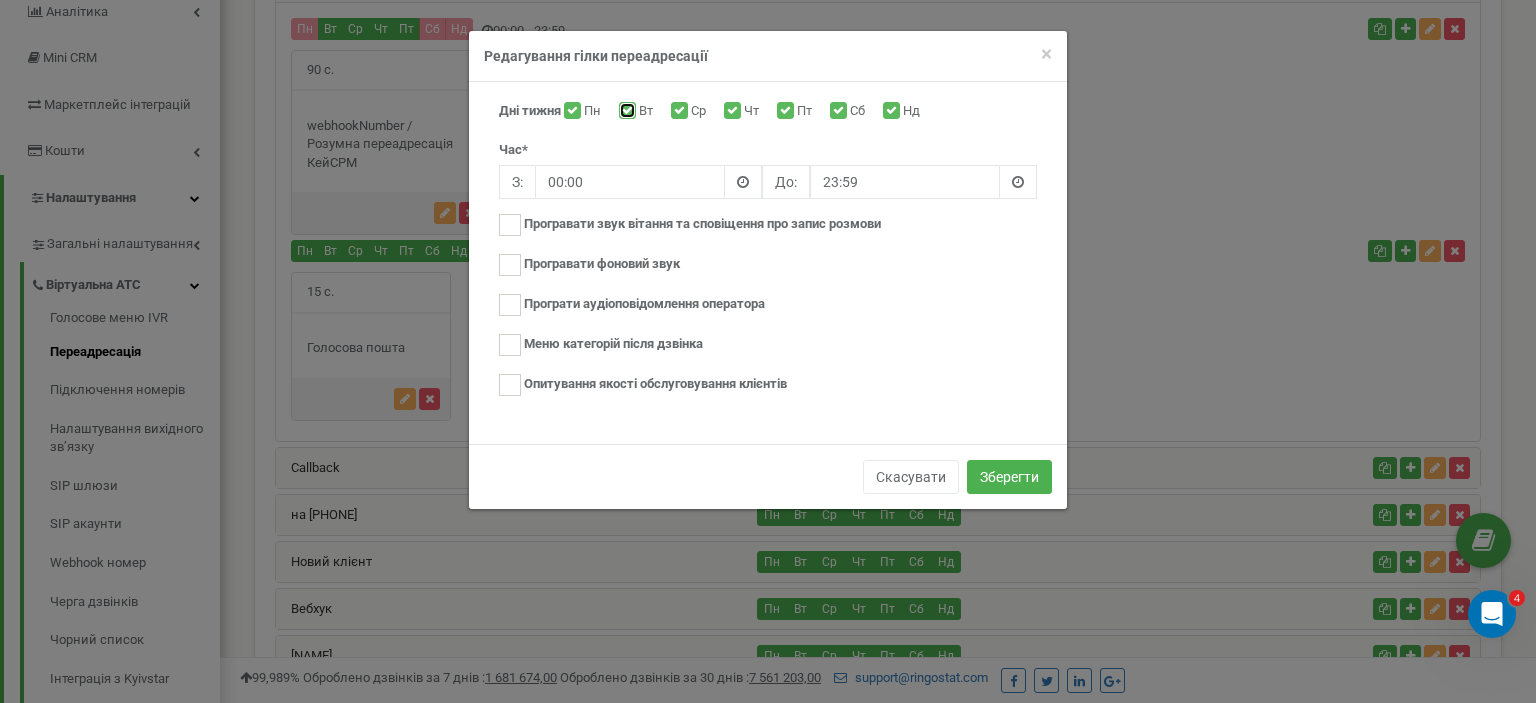 click on "Вт" at bounding box center [625, 112] 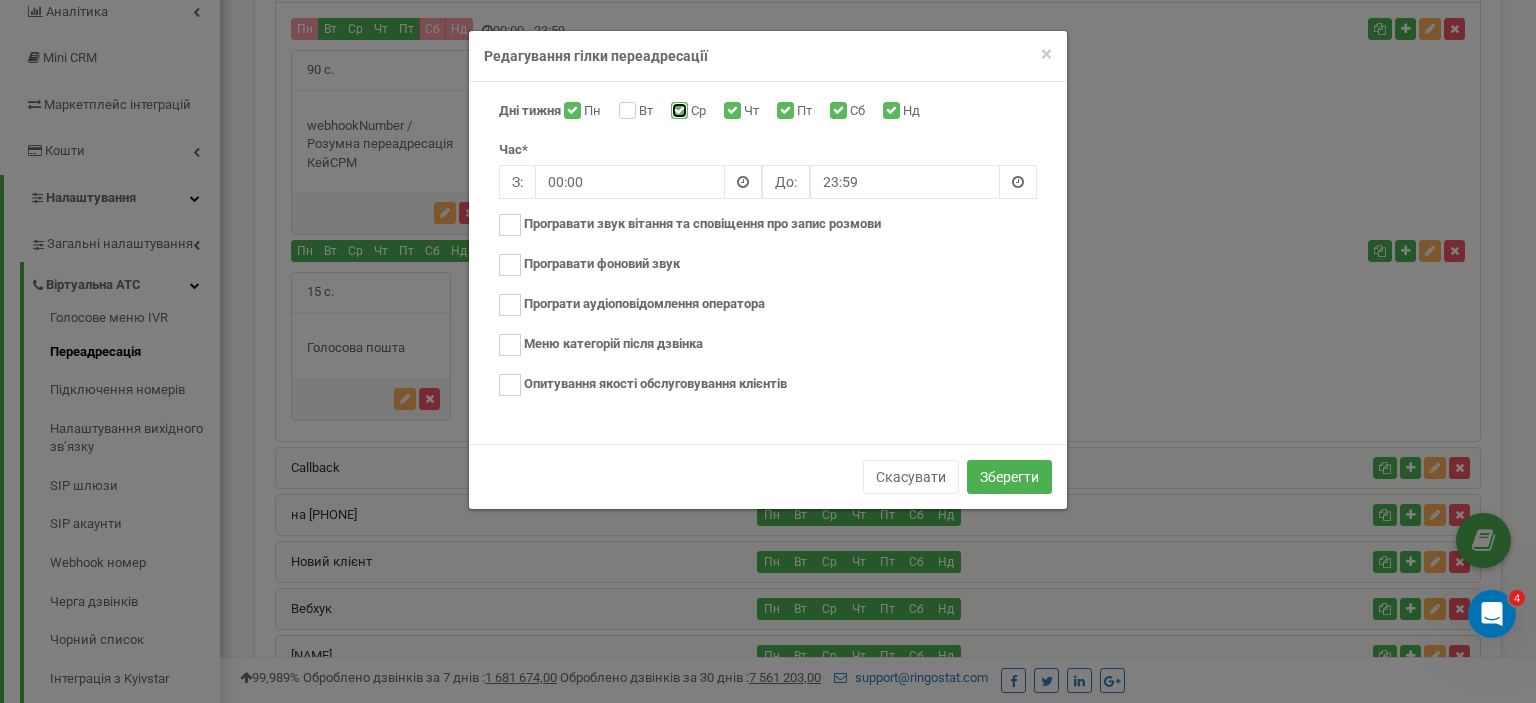 click on "Ср" at bounding box center [677, 112] 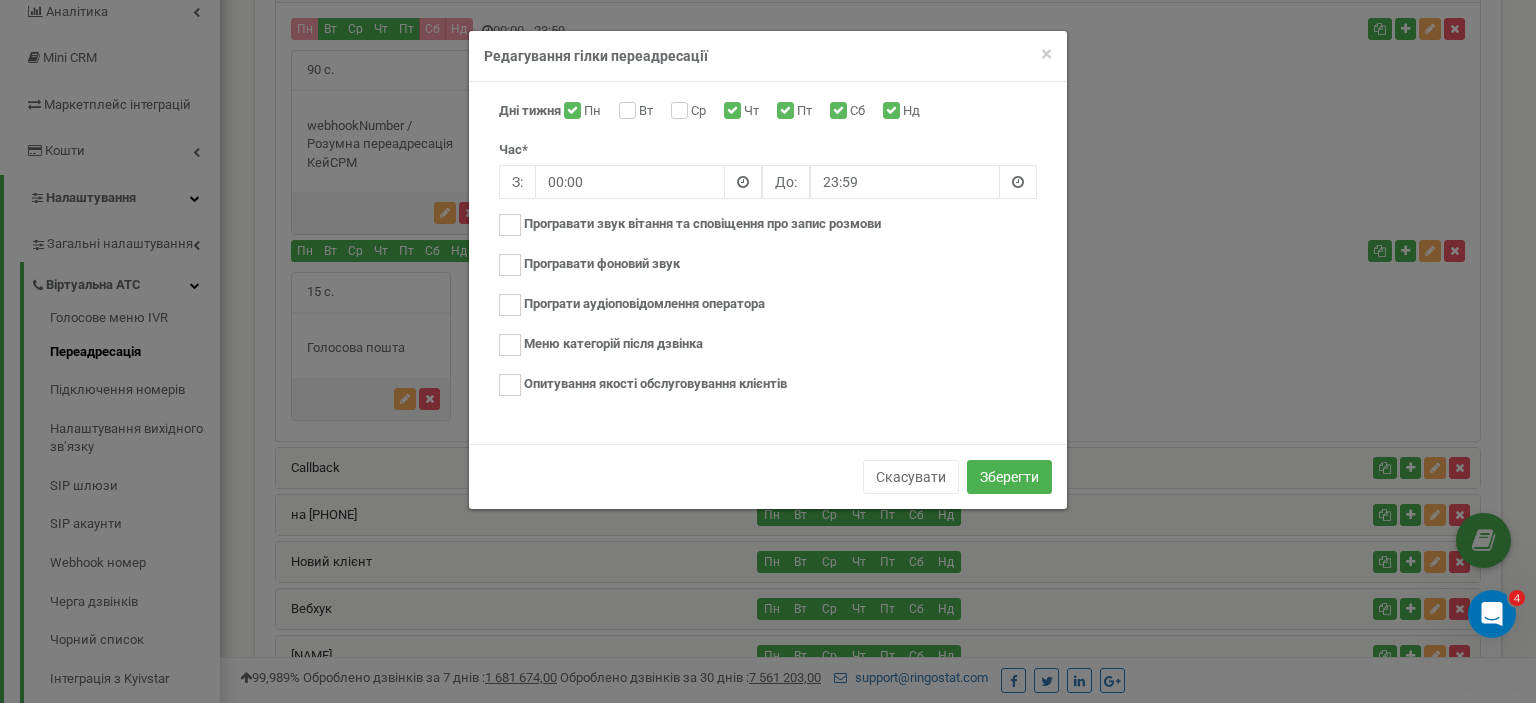 click on "Чт" at bounding box center (754, 112) 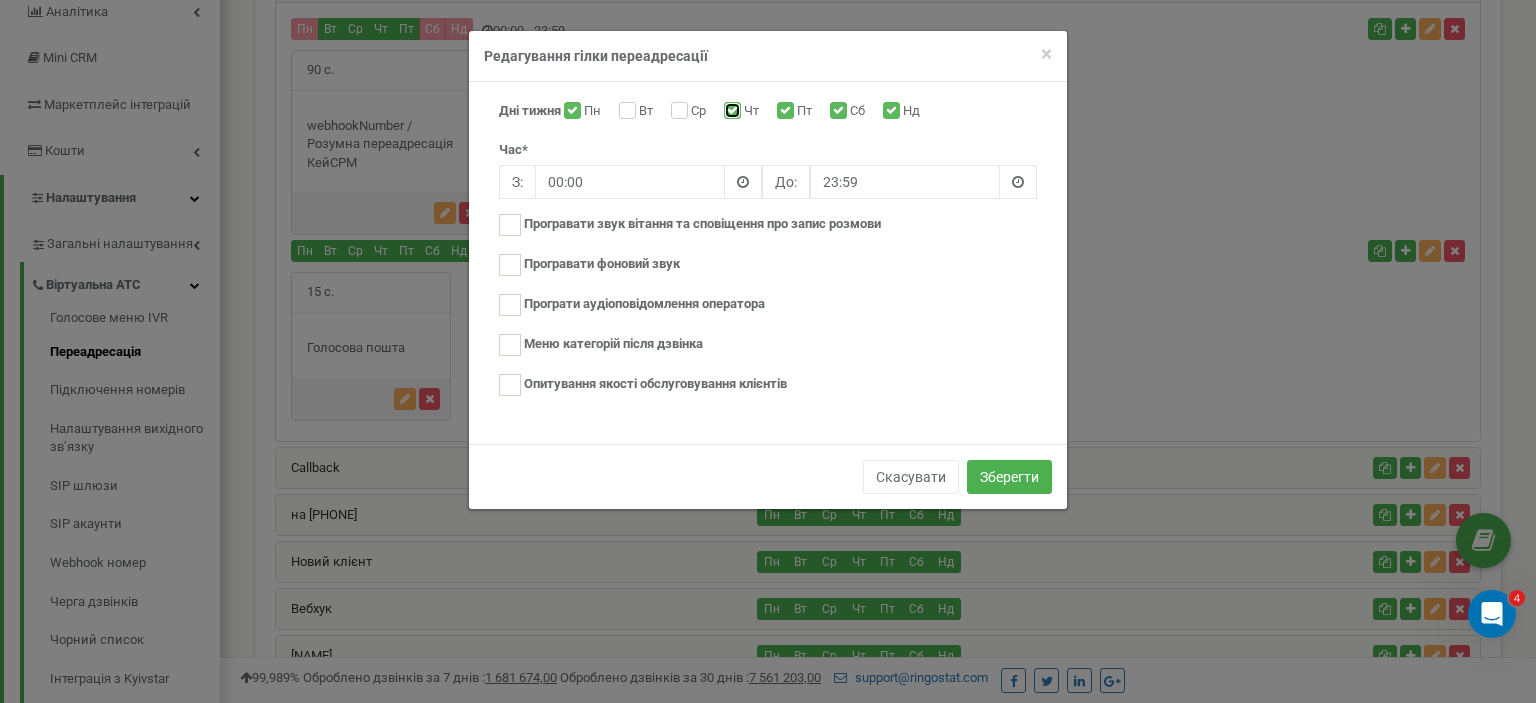 click on "Чт" at bounding box center [730, 112] 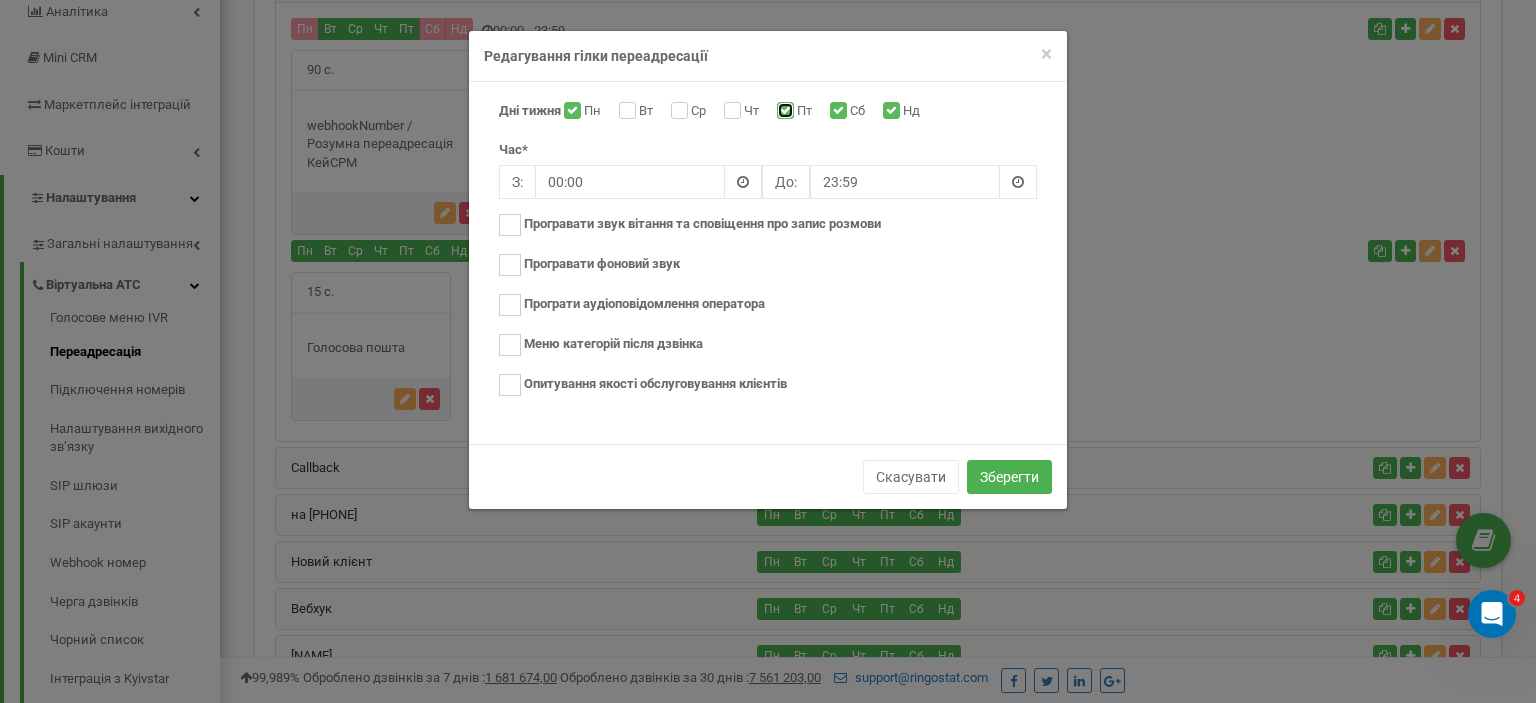 click on "Пт" at bounding box center [783, 112] 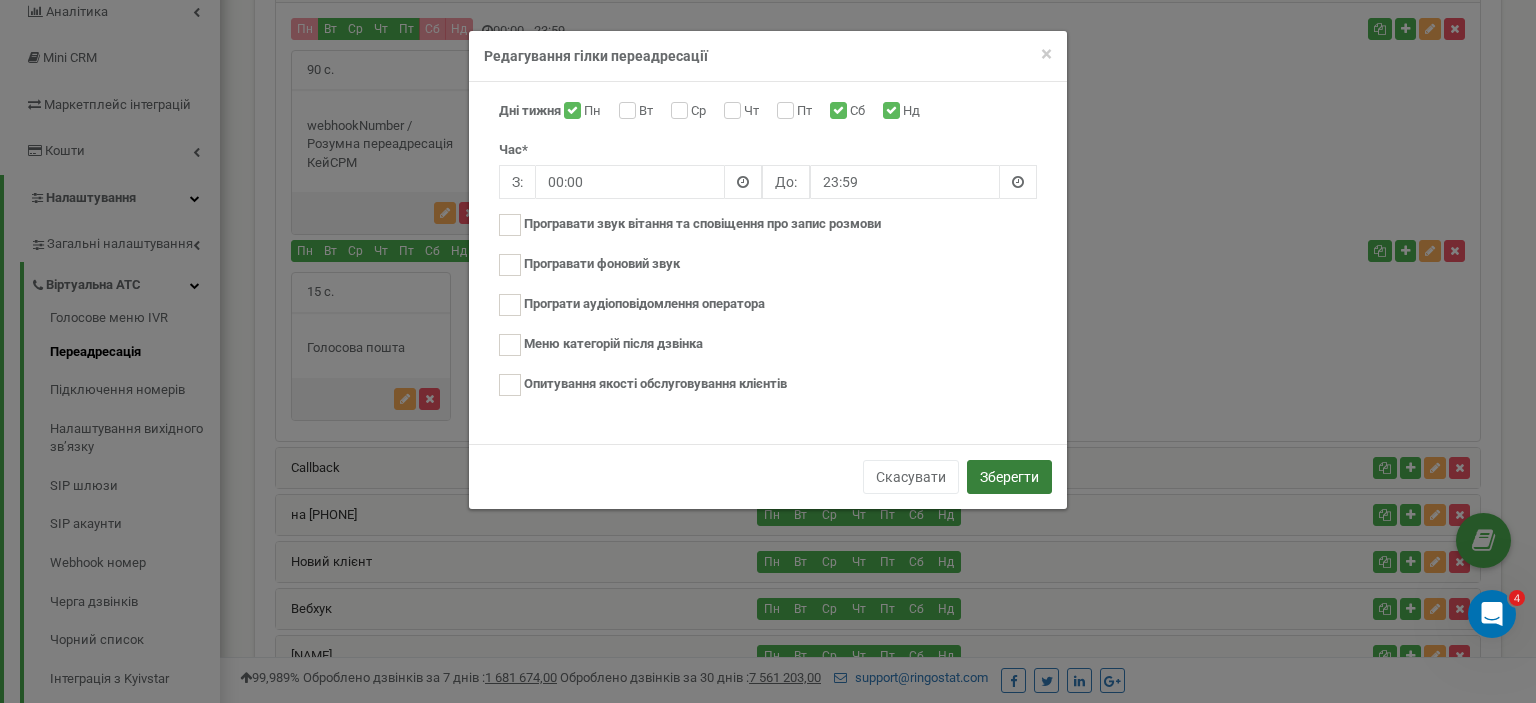 click on "Зберегти" at bounding box center [1009, 477] 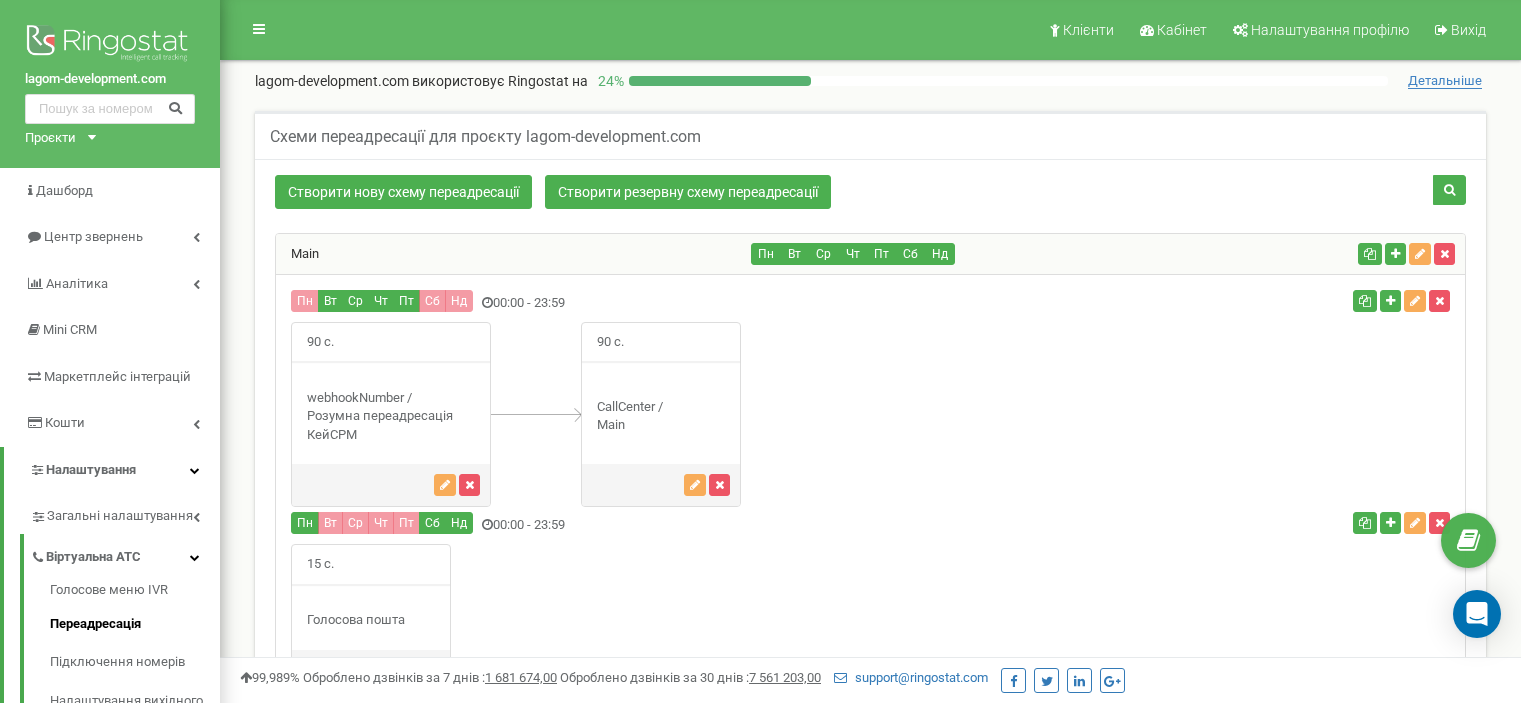 scroll, scrollTop: 272, scrollLeft: 0, axis: vertical 